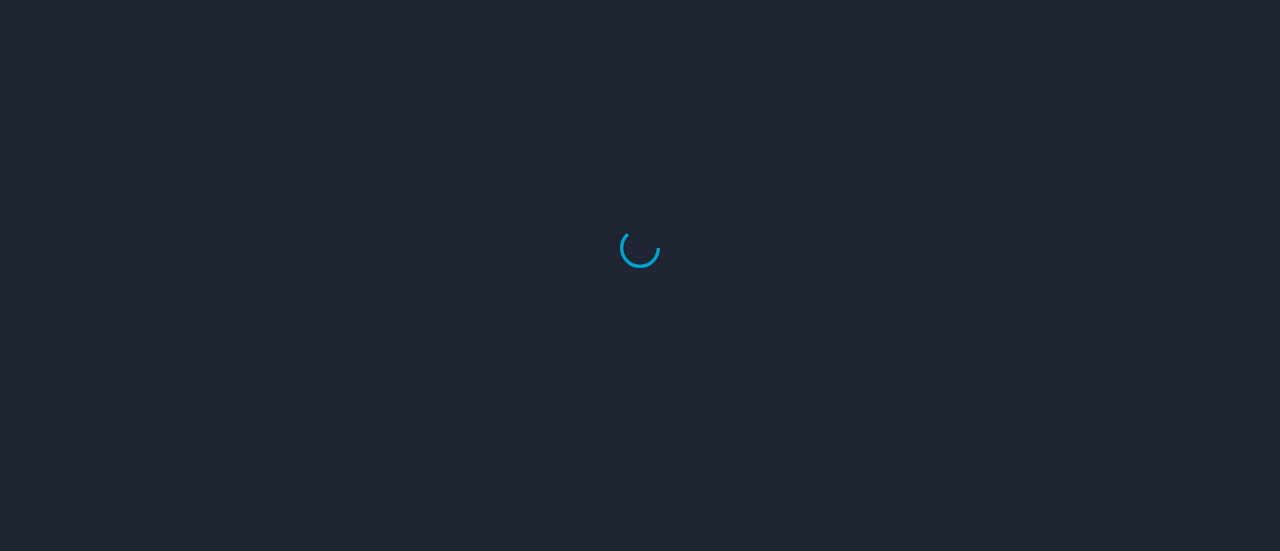 scroll, scrollTop: 0, scrollLeft: 0, axis: both 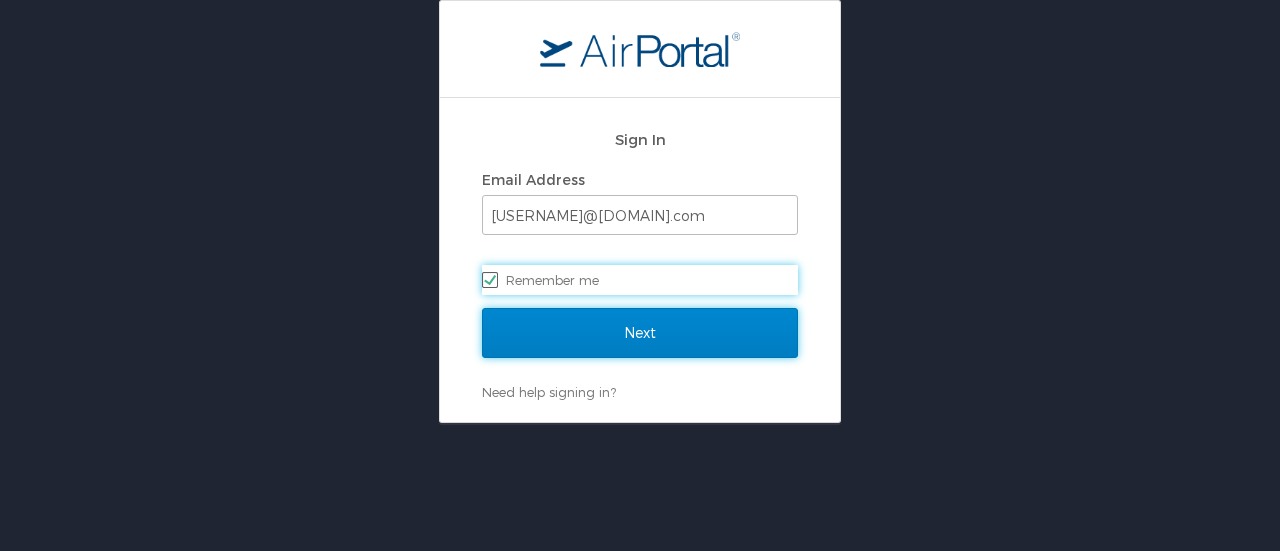 click on "Next" at bounding box center (640, 333) 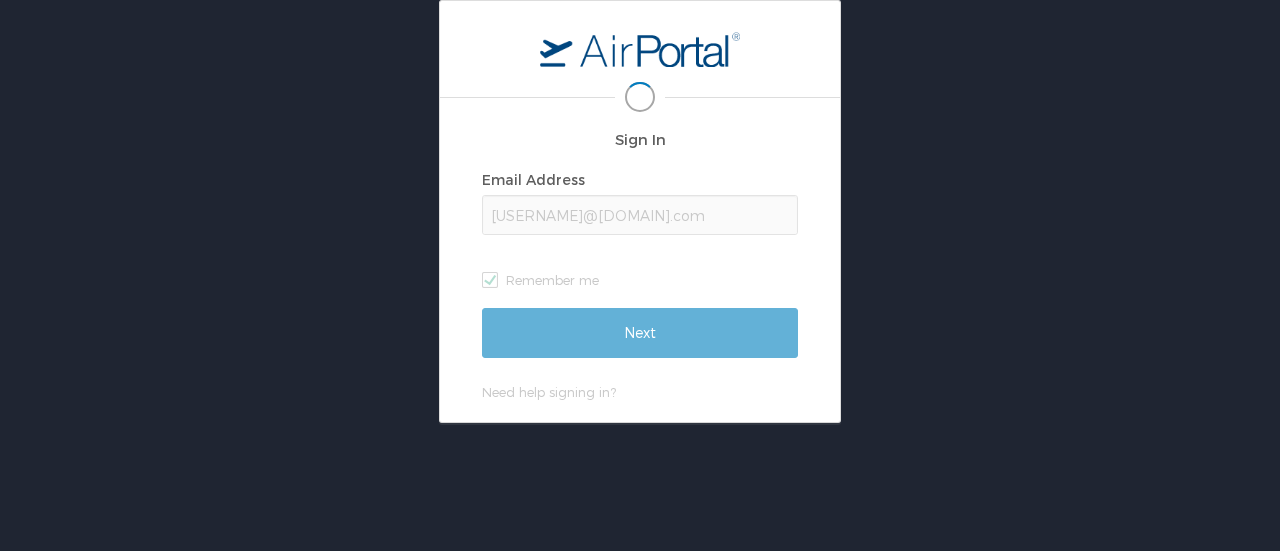 scroll, scrollTop: 0, scrollLeft: 2, axis: horizontal 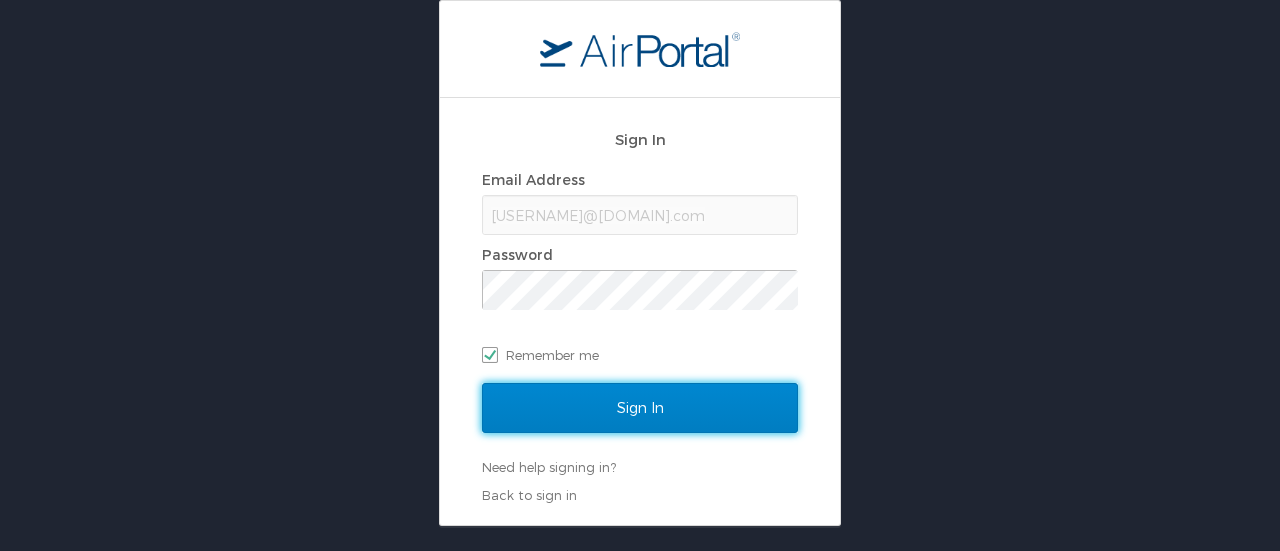click on "Sign In" at bounding box center [640, 408] 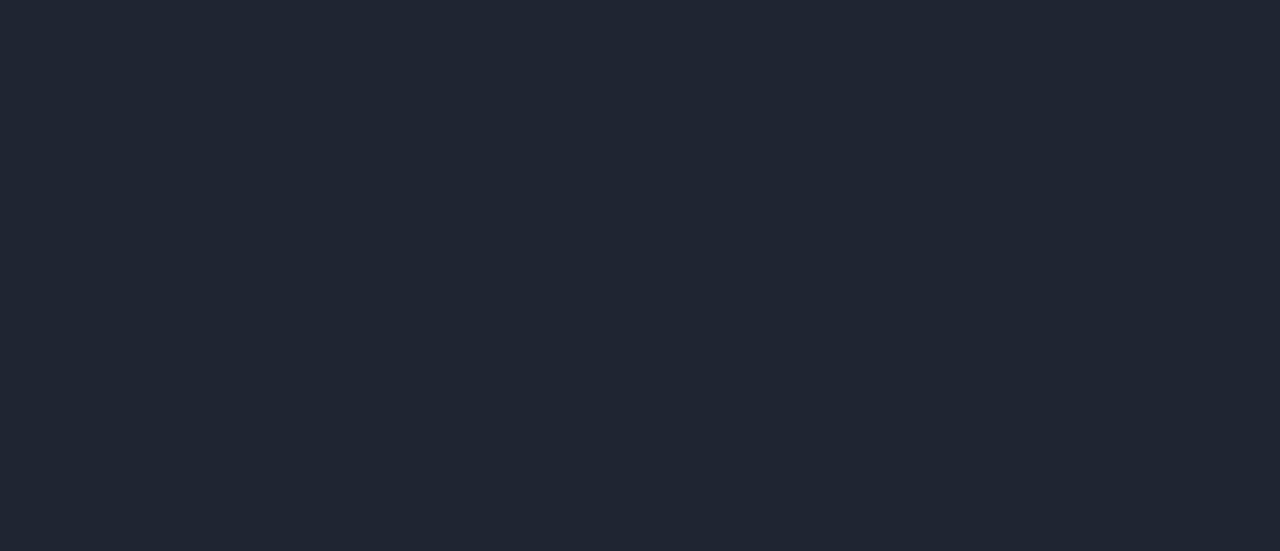 scroll, scrollTop: 0, scrollLeft: 0, axis: both 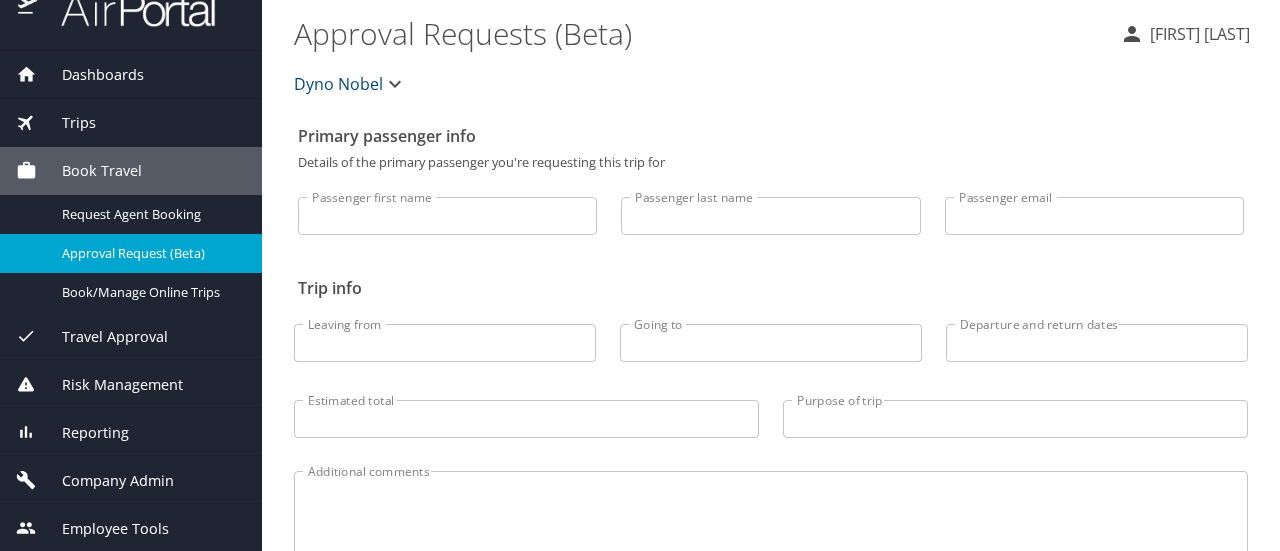 click on "Company Admin" at bounding box center (105, 481) 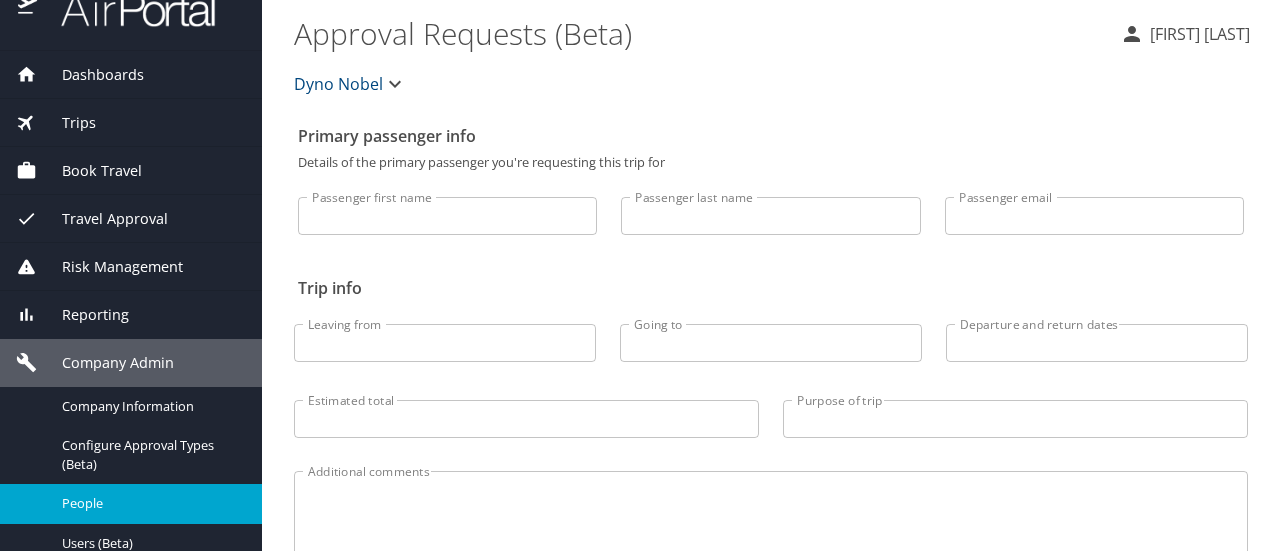 scroll, scrollTop: 231, scrollLeft: 0, axis: vertical 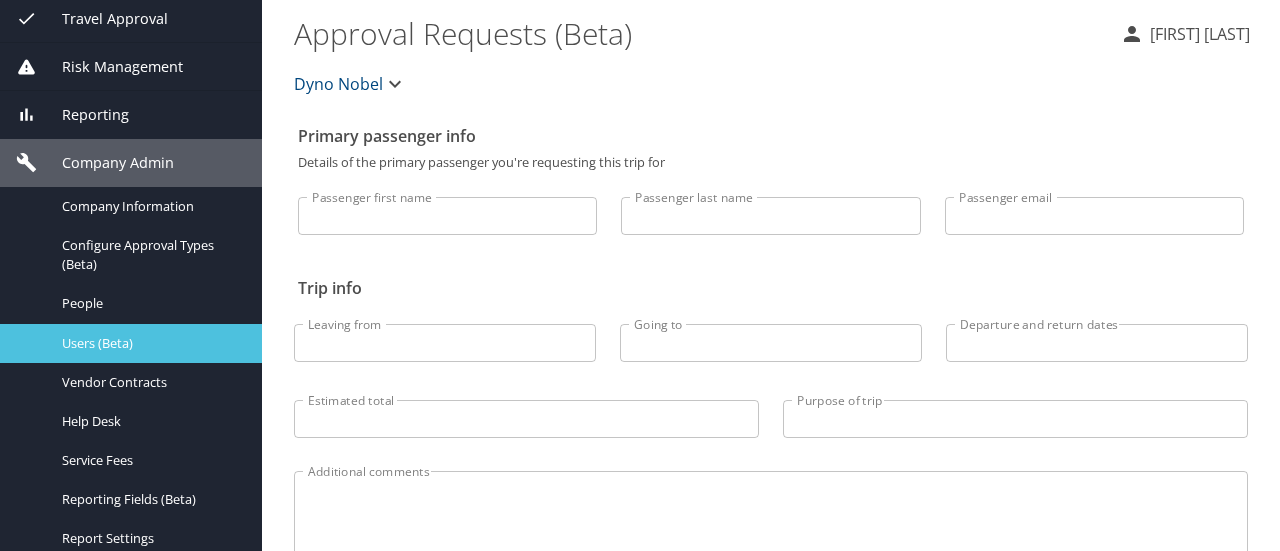 click on "Users (Beta)" at bounding box center (150, 343) 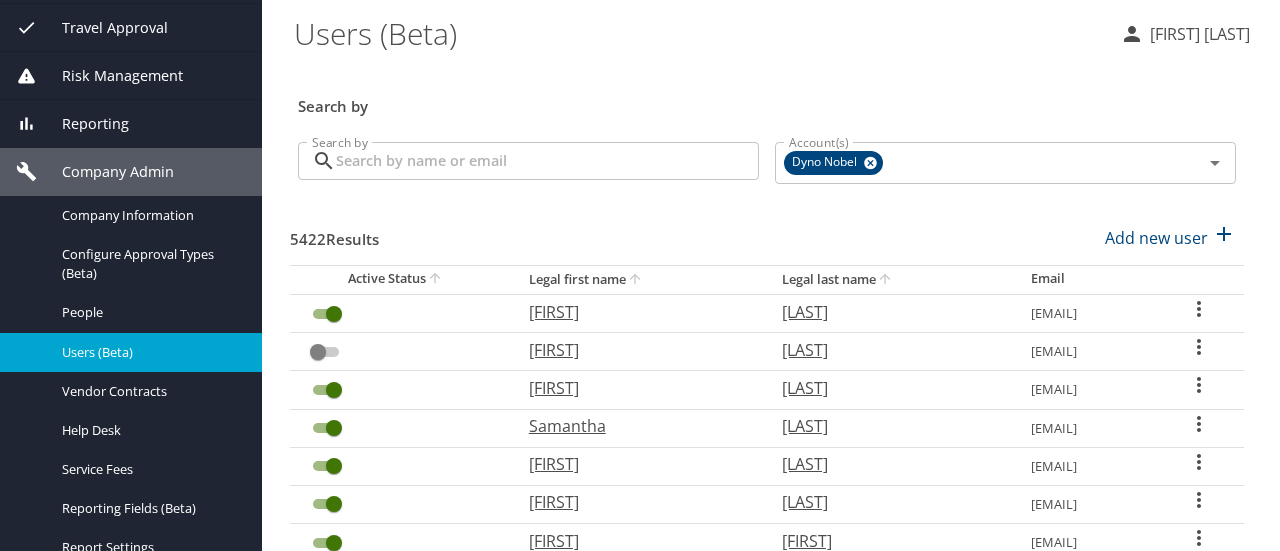 scroll, scrollTop: 124, scrollLeft: 0, axis: vertical 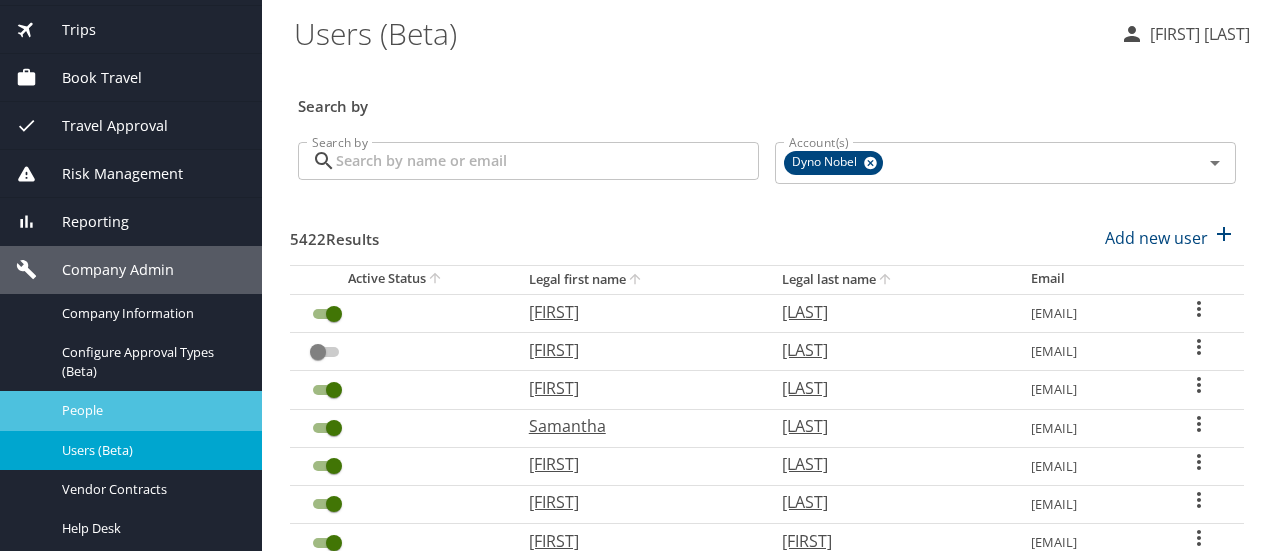 click on "People" at bounding box center [150, 410] 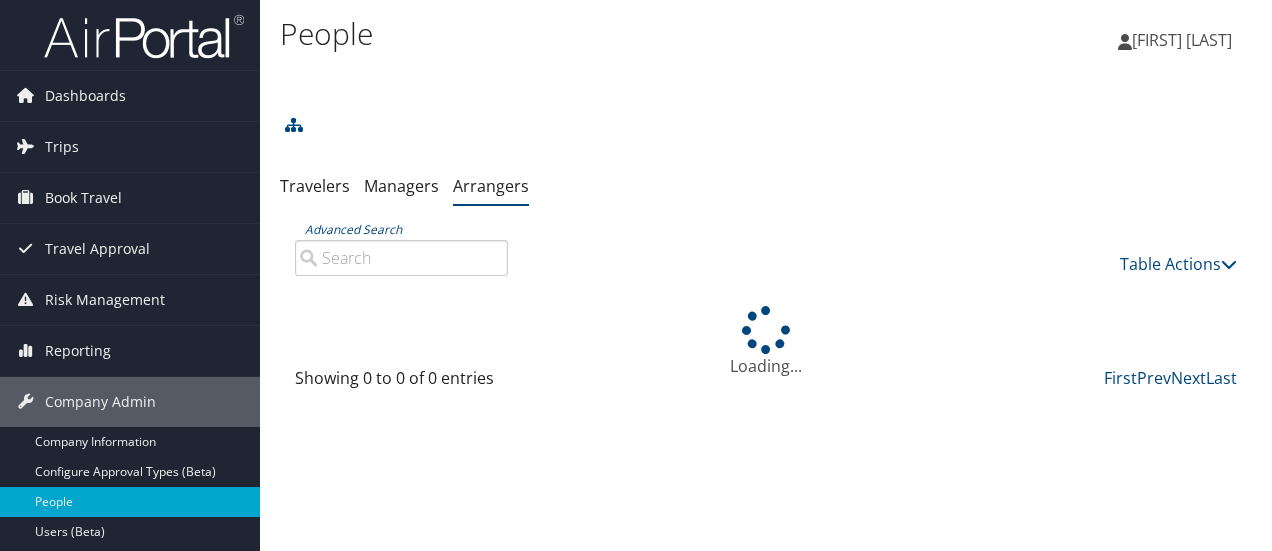 scroll, scrollTop: 0, scrollLeft: 0, axis: both 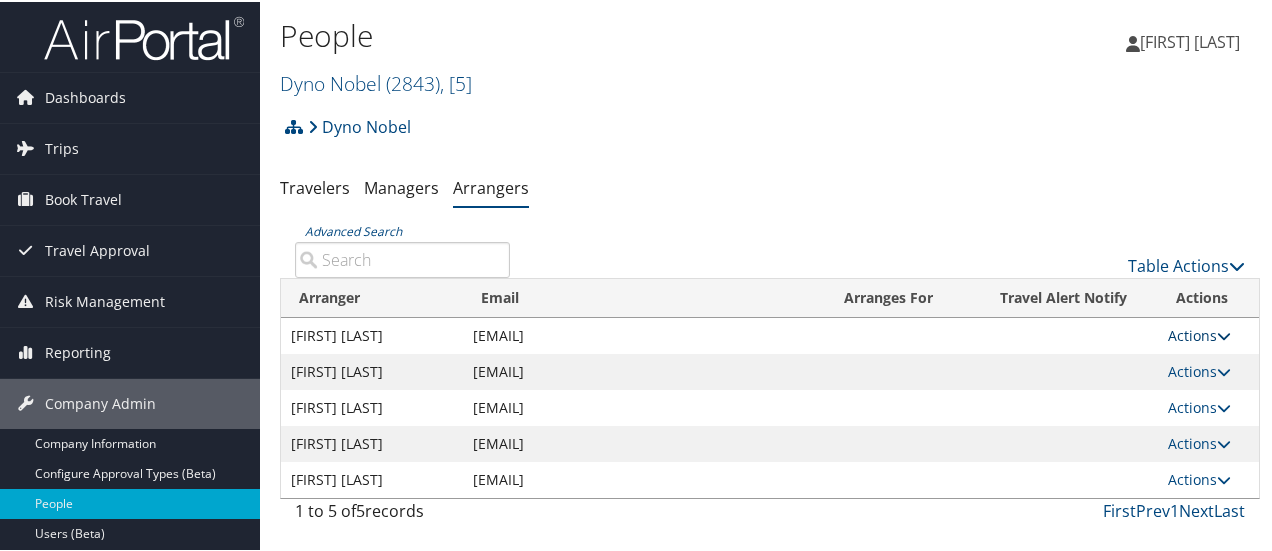 click on "Actions" at bounding box center (1199, 333) 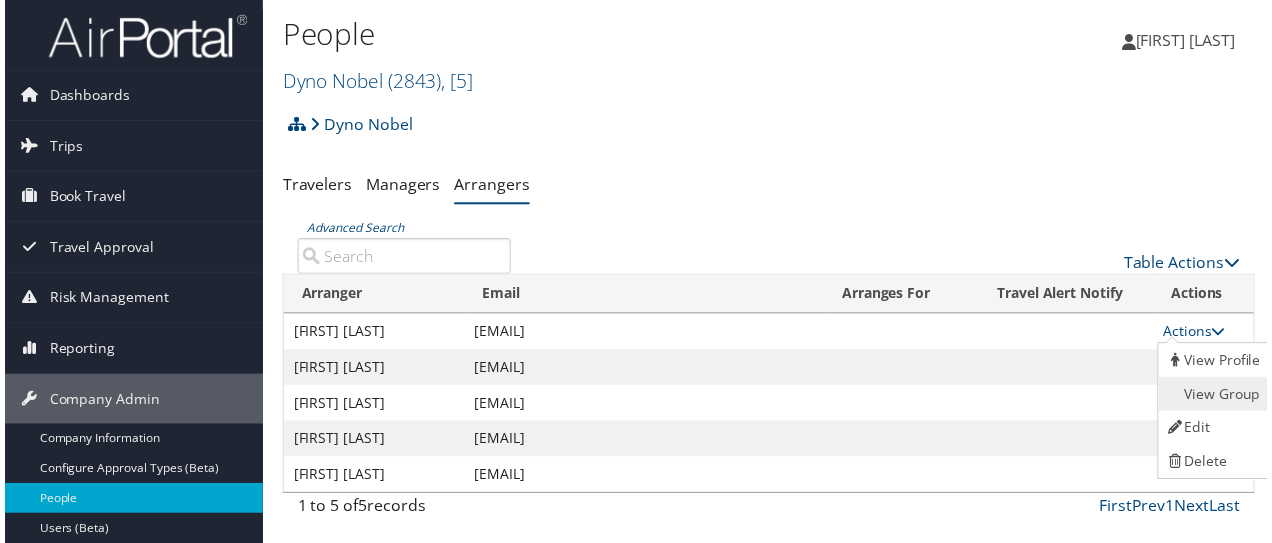 click on "View Group" at bounding box center [1218, 397] 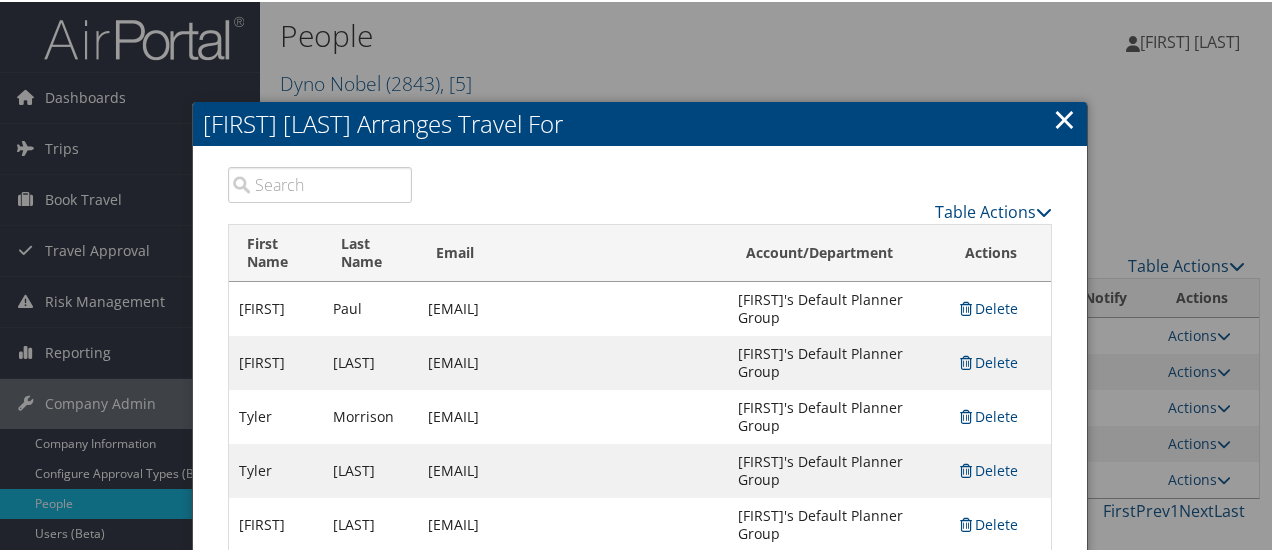 click at bounding box center (320, 183) 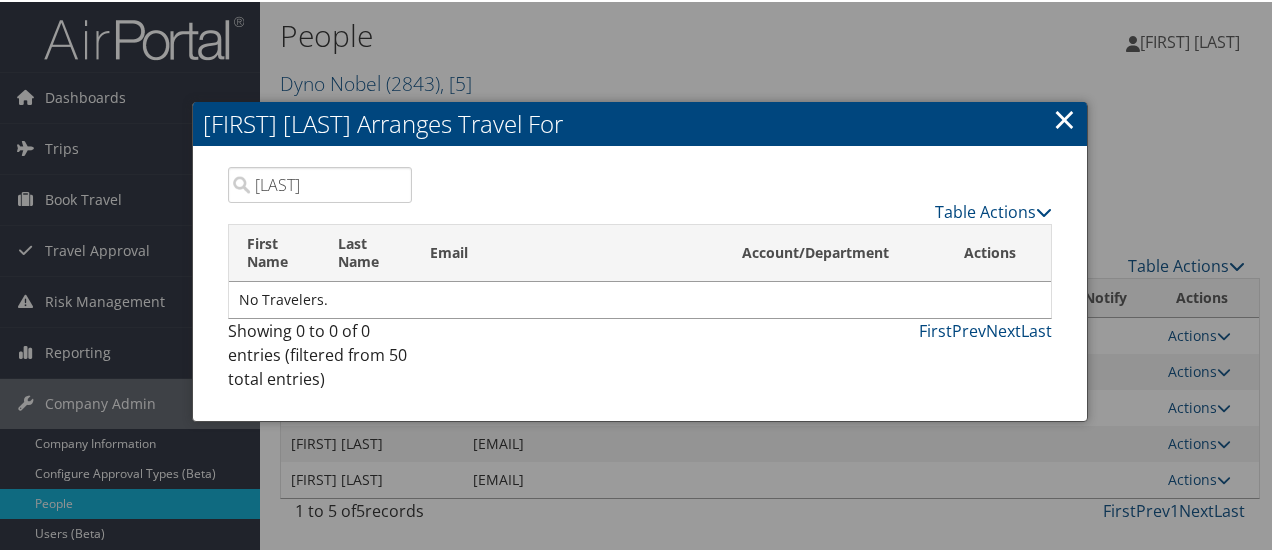 type on "[LAST]" 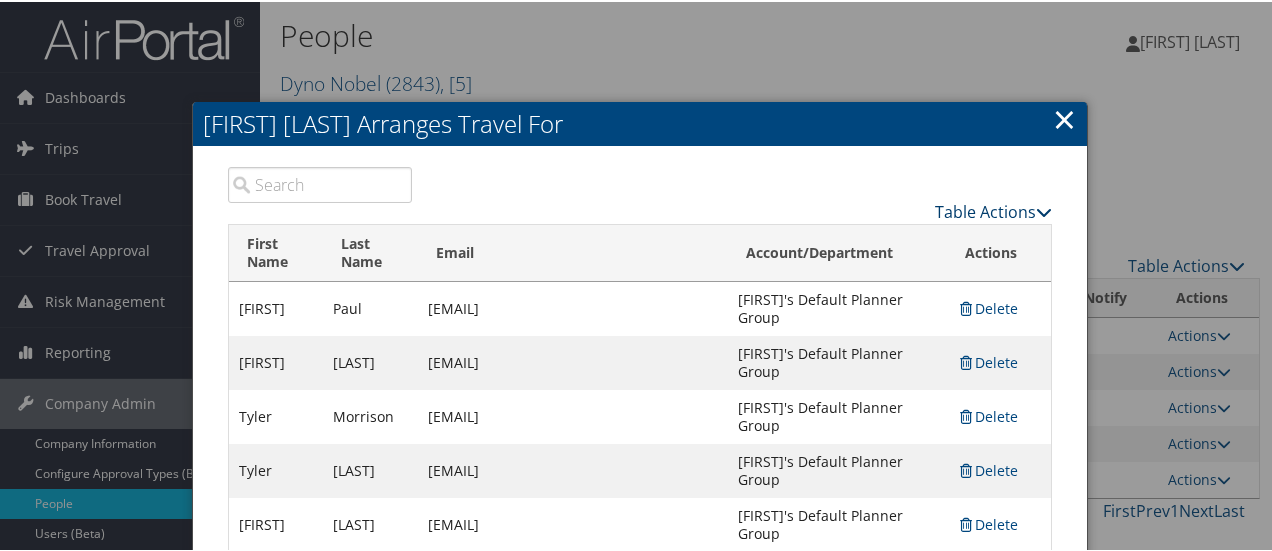 click on "Table Actions" at bounding box center (993, 210) 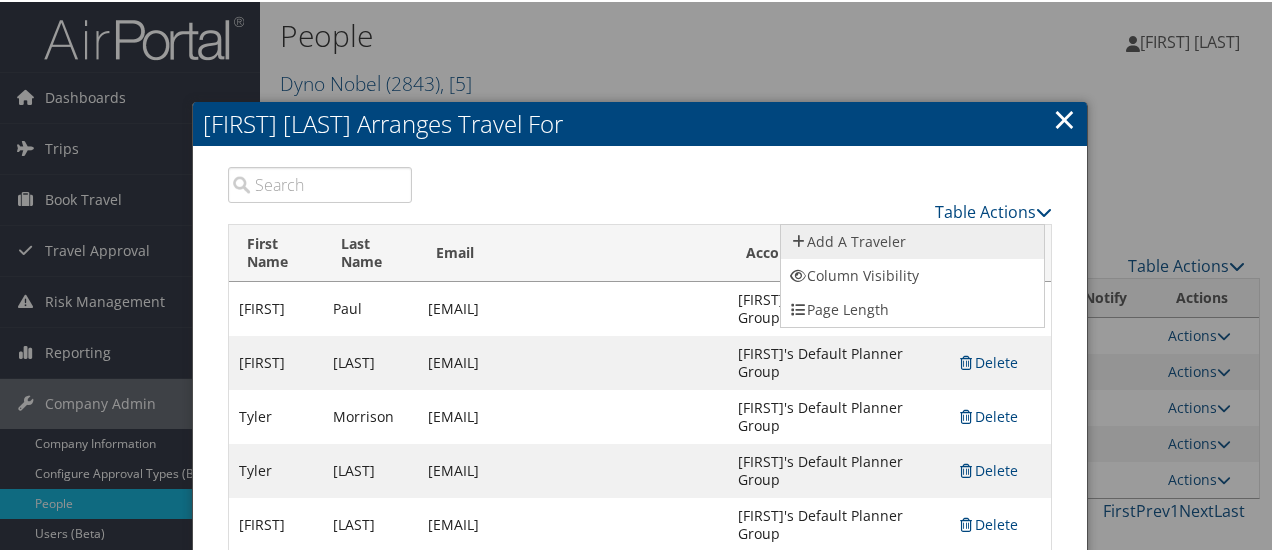 click on "Add A Traveler" at bounding box center (912, 240) 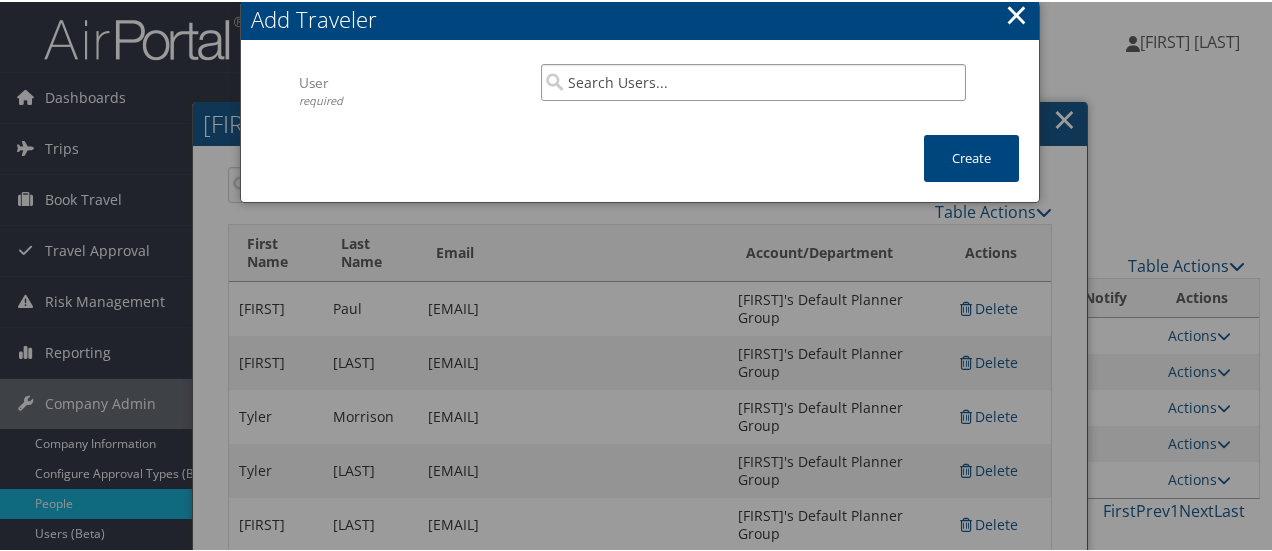 click at bounding box center [753, 80] 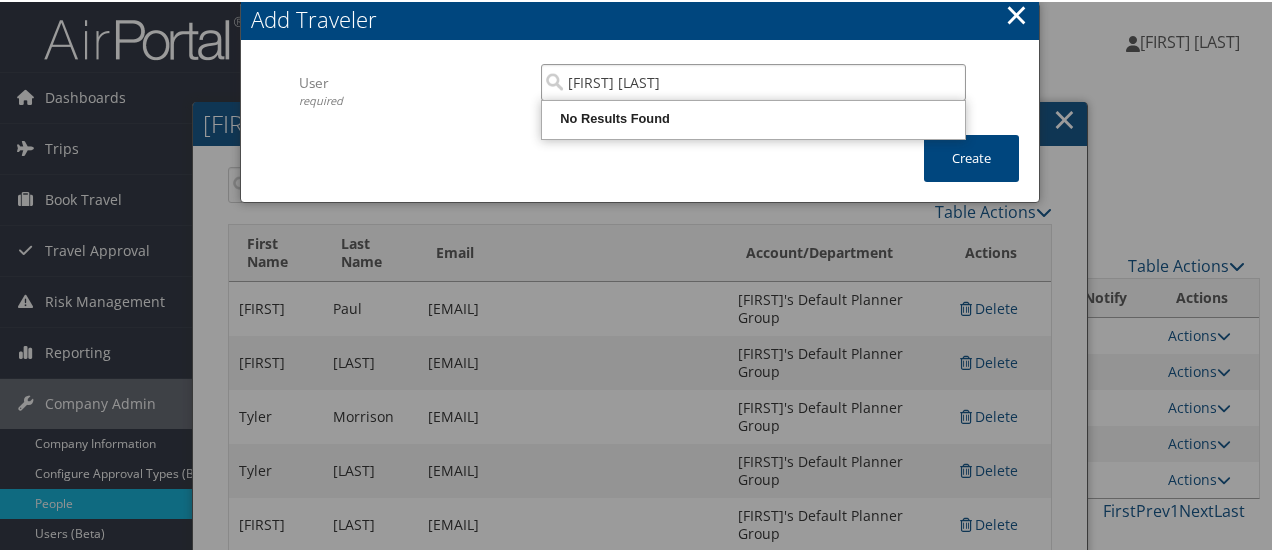 drag, startPoint x: 680, startPoint y: 83, endPoint x: 534, endPoint y: 80, distance: 146.03082 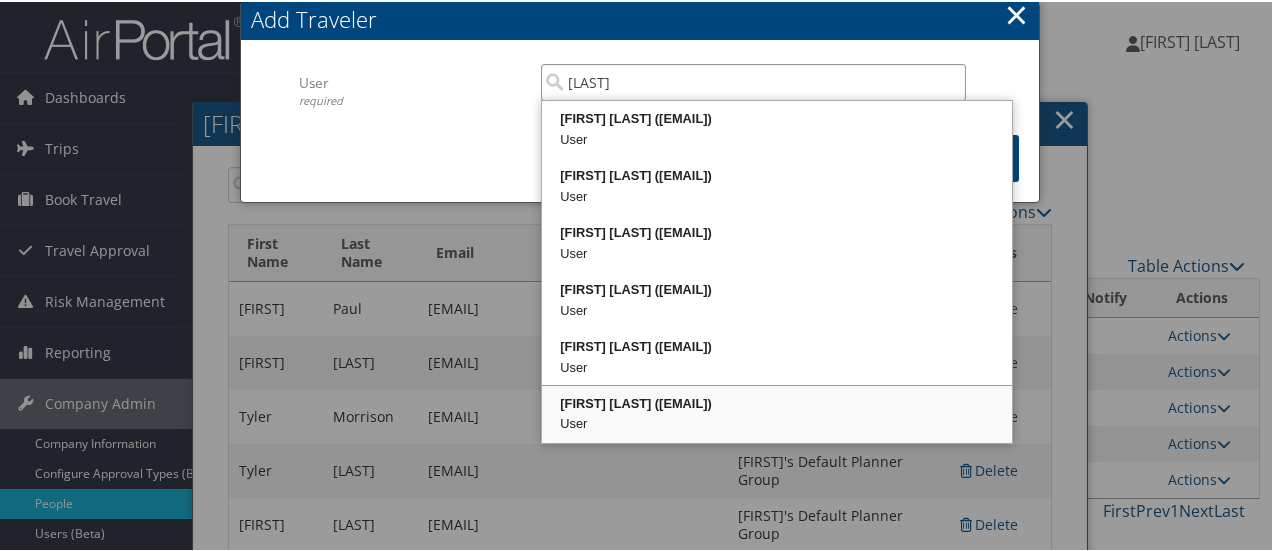 scroll, scrollTop: 0, scrollLeft: 0, axis: both 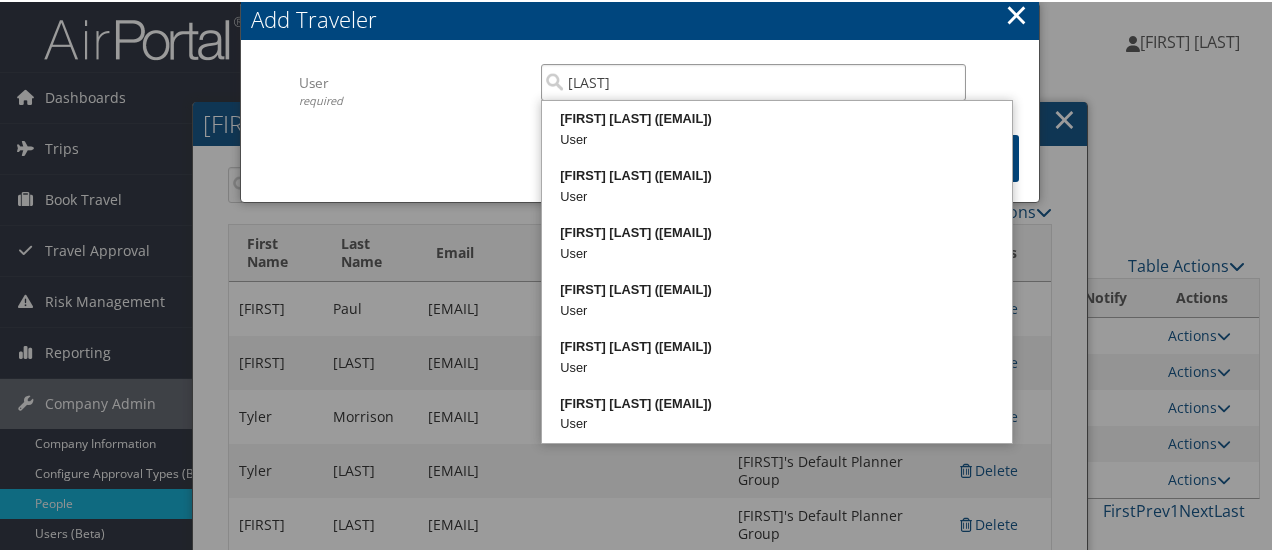 type on "[LAST]" 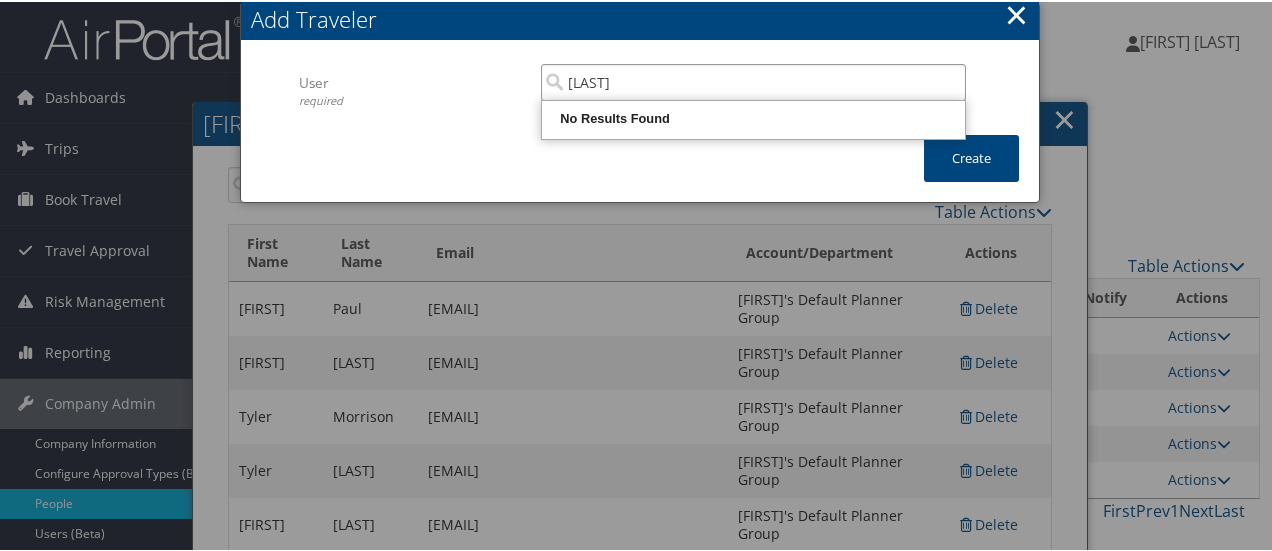 click on "[LAST]" at bounding box center [753, 80] 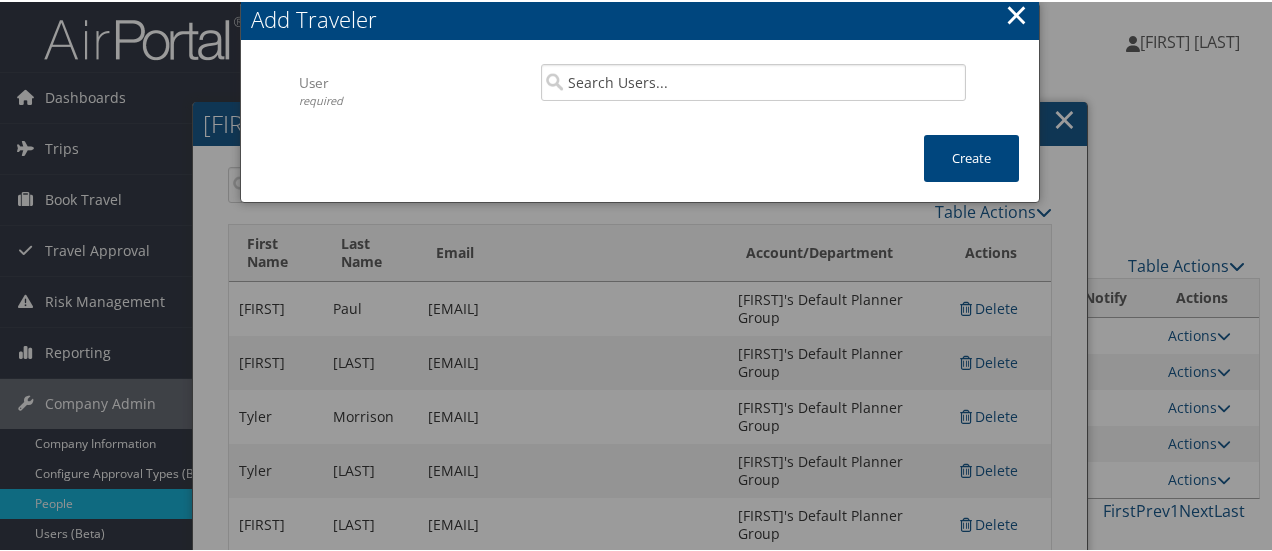 click on "×" at bounding box center [1016, 13] 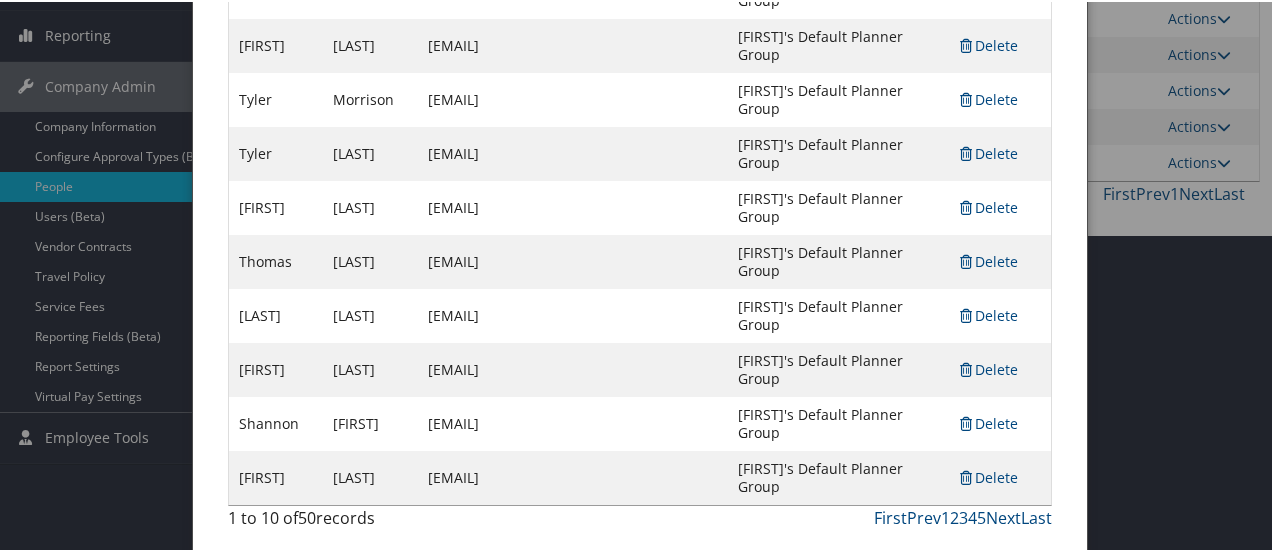 scroll, scrollTop: 322, scrollLeft: 0, axis: vertical 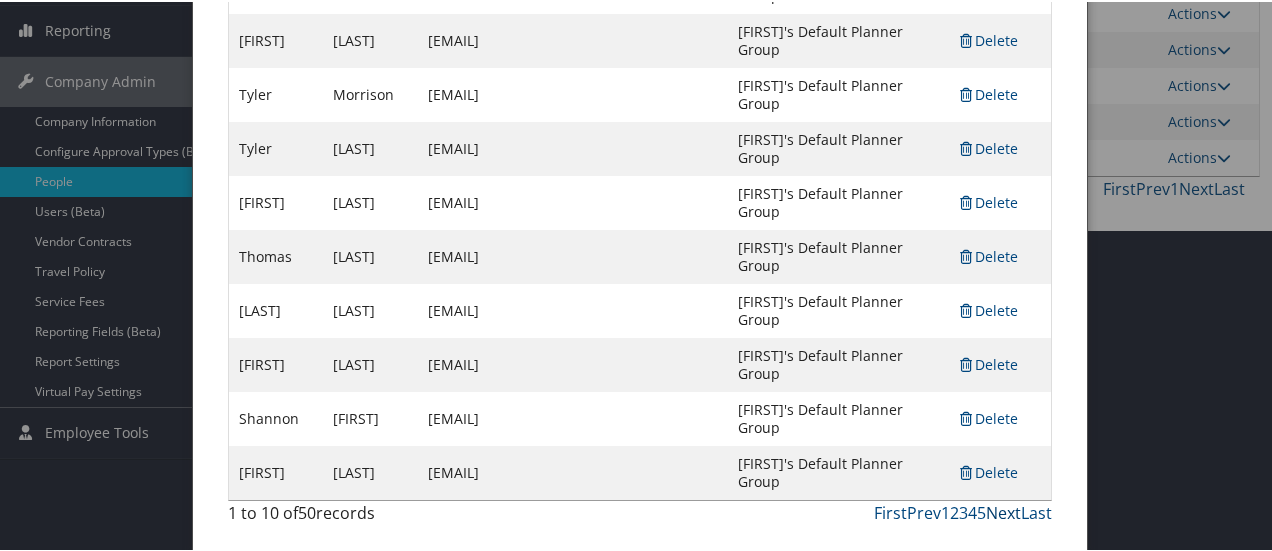 click on "Next" at bounding box center [1003, 511] 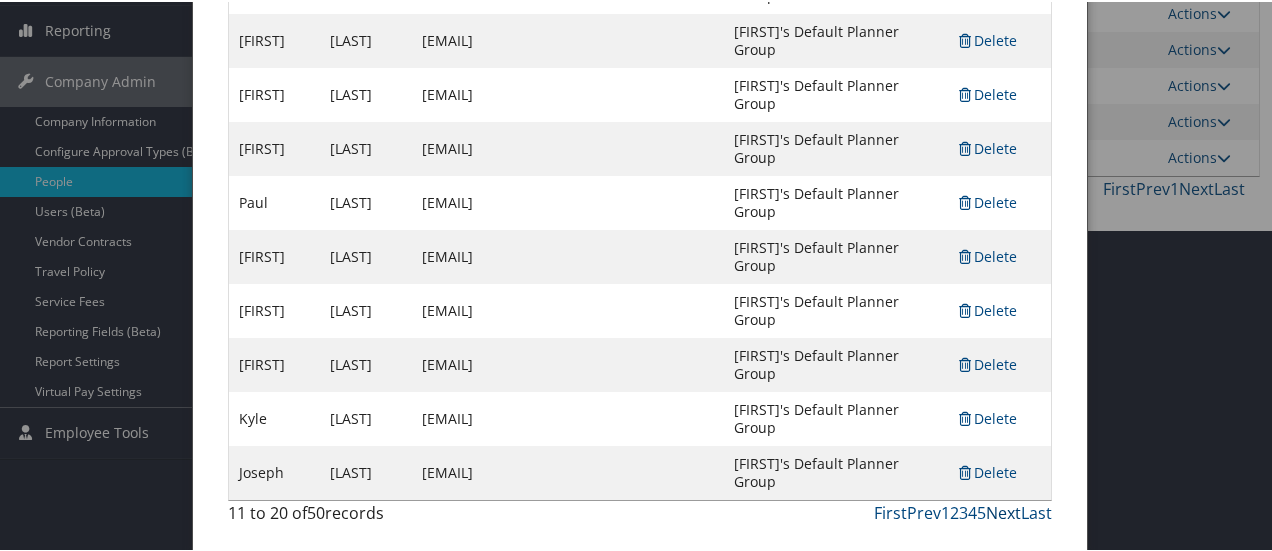 click on "Next" at bounding box center [1003, 511] 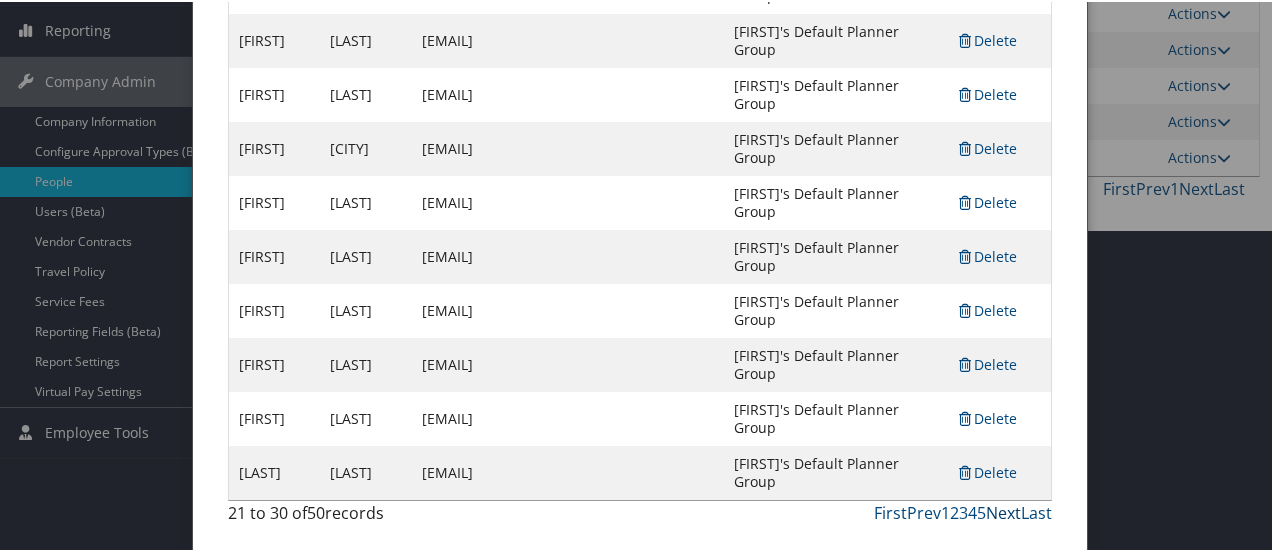 click on "Next" at bounding box center [1003, 511] 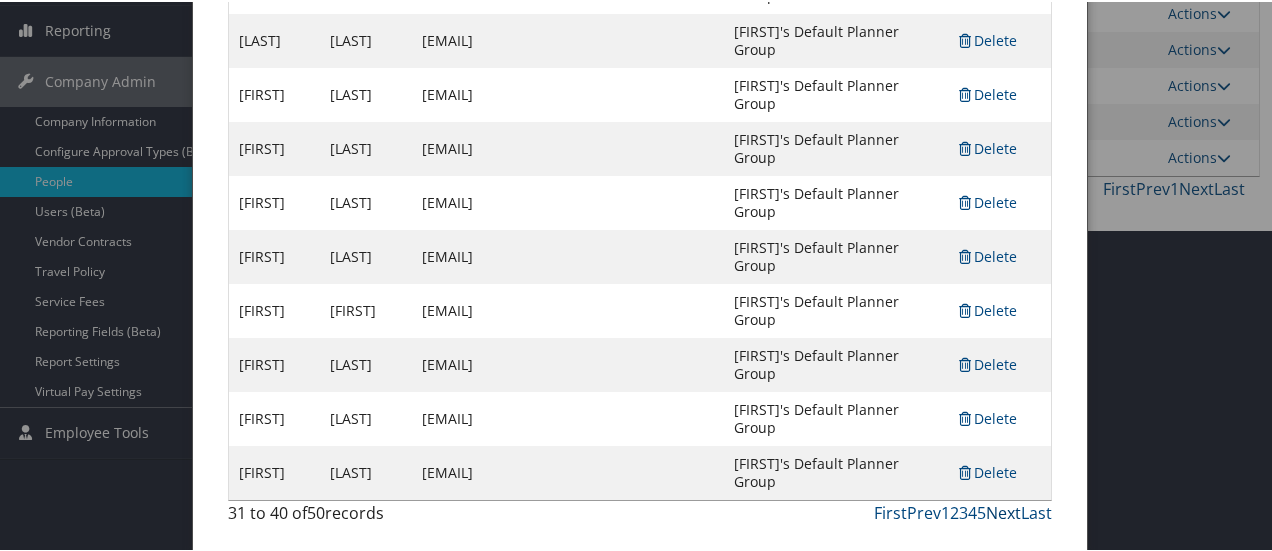 click on "Next" at bounding box center (1003, 511) 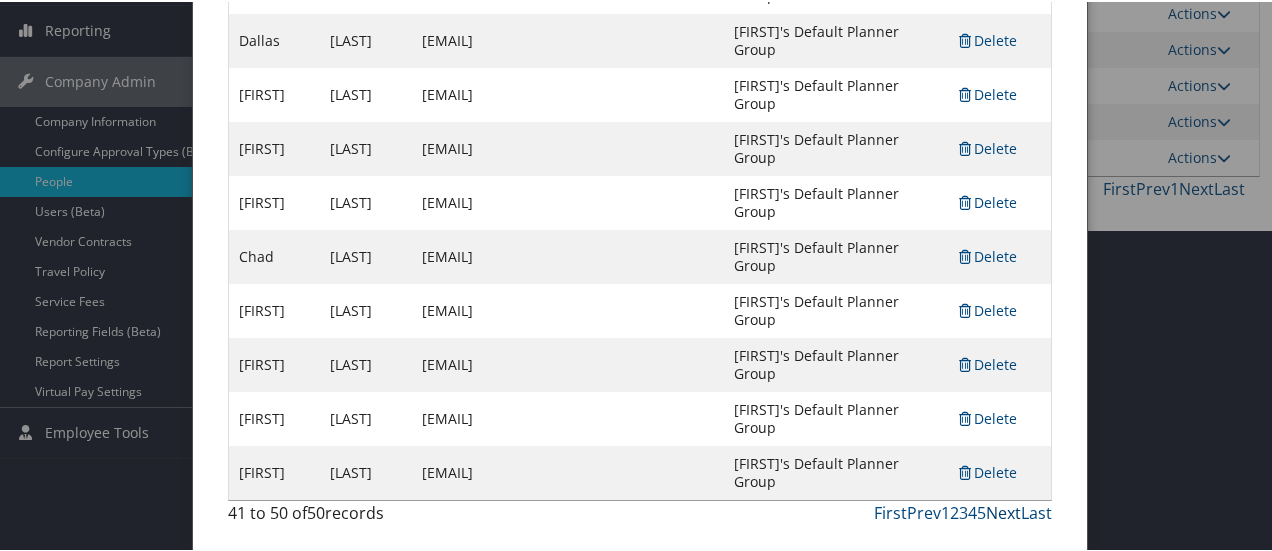 click on "Next" at bounding box center (1003, 511) 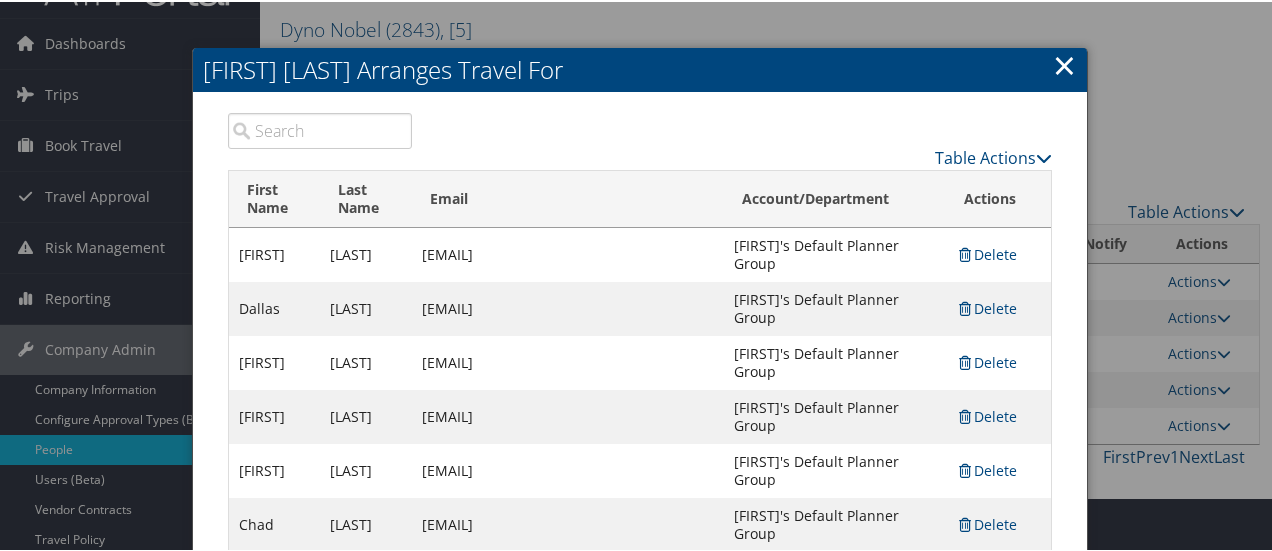 scroll, scrollTop: 22, scrollLeft: 0, axis: vertical 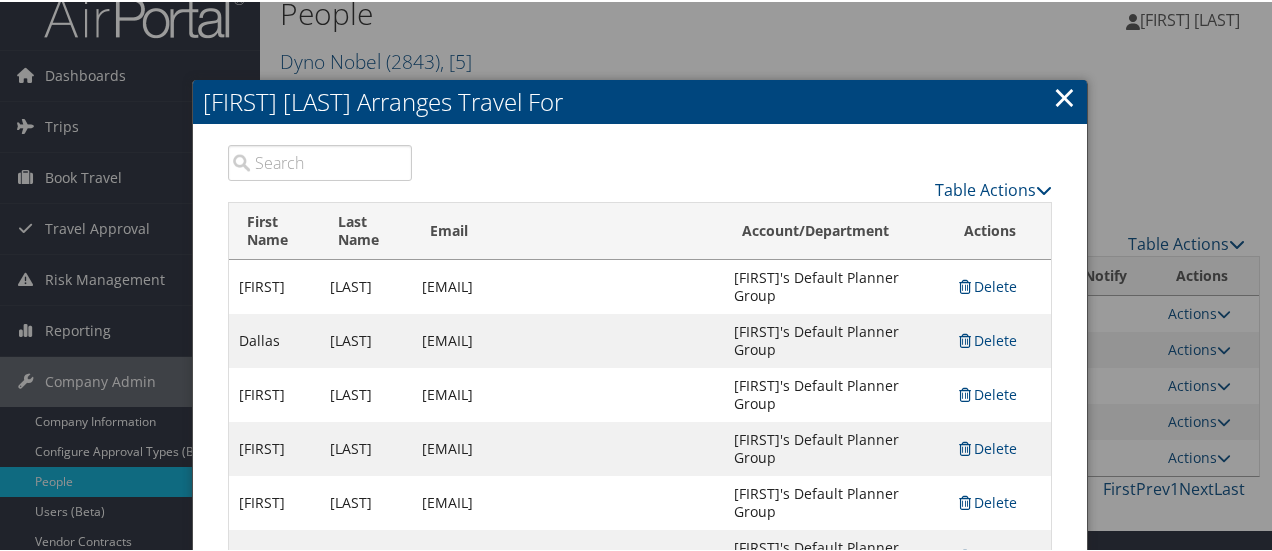 click on "×" at bounding box center [1064, 95] 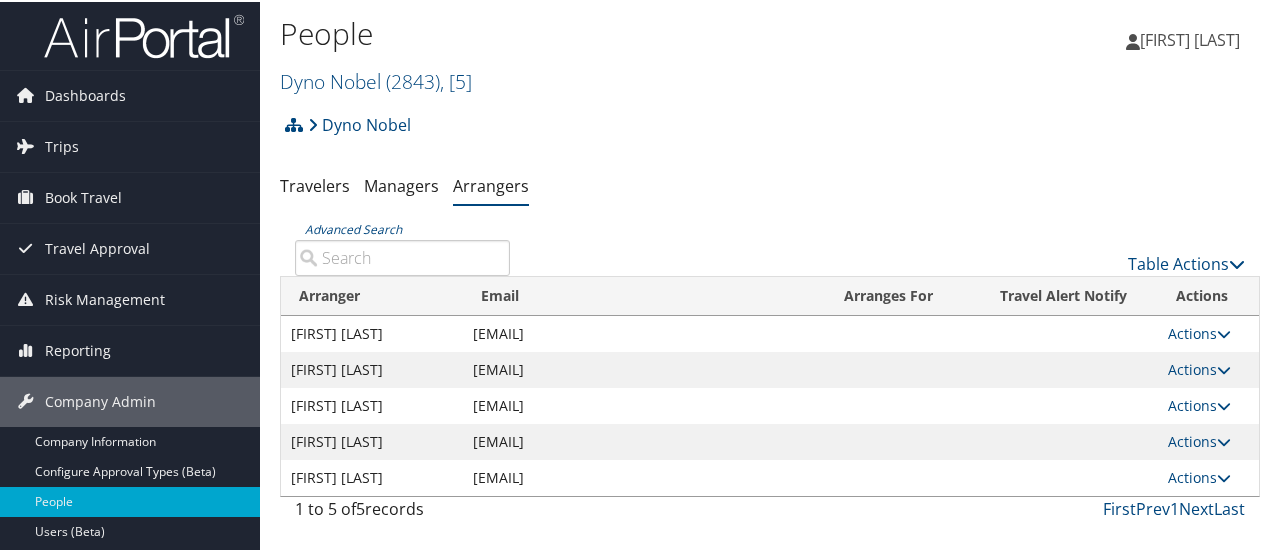scroll, scrollTop: 0, scrollLeft: 0, axis: both 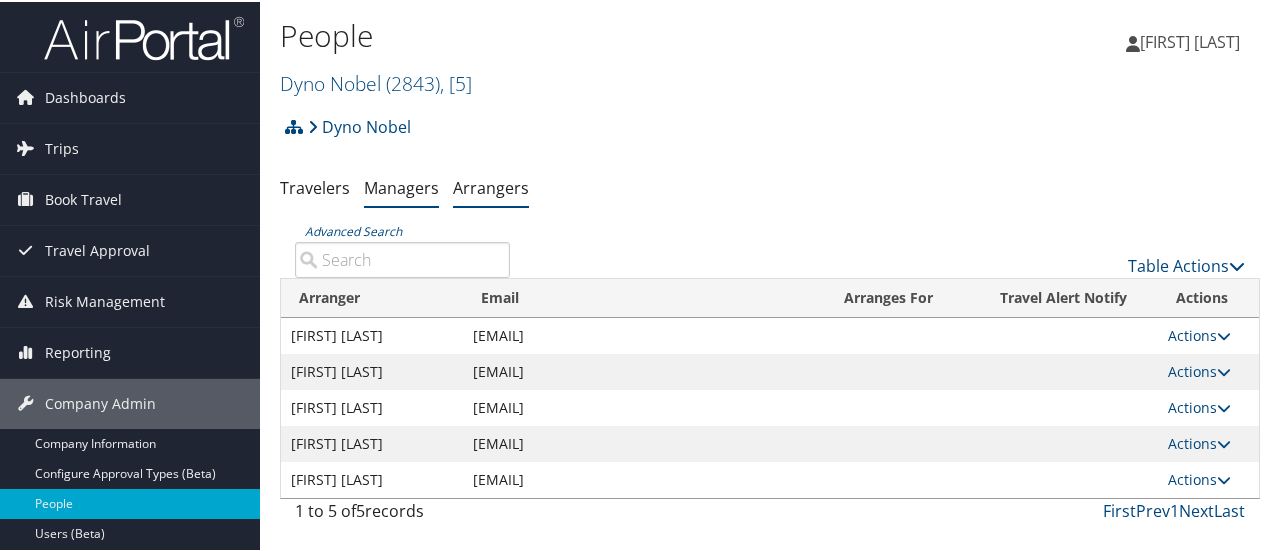 click on "Managers" at bounding box center [401, 186] 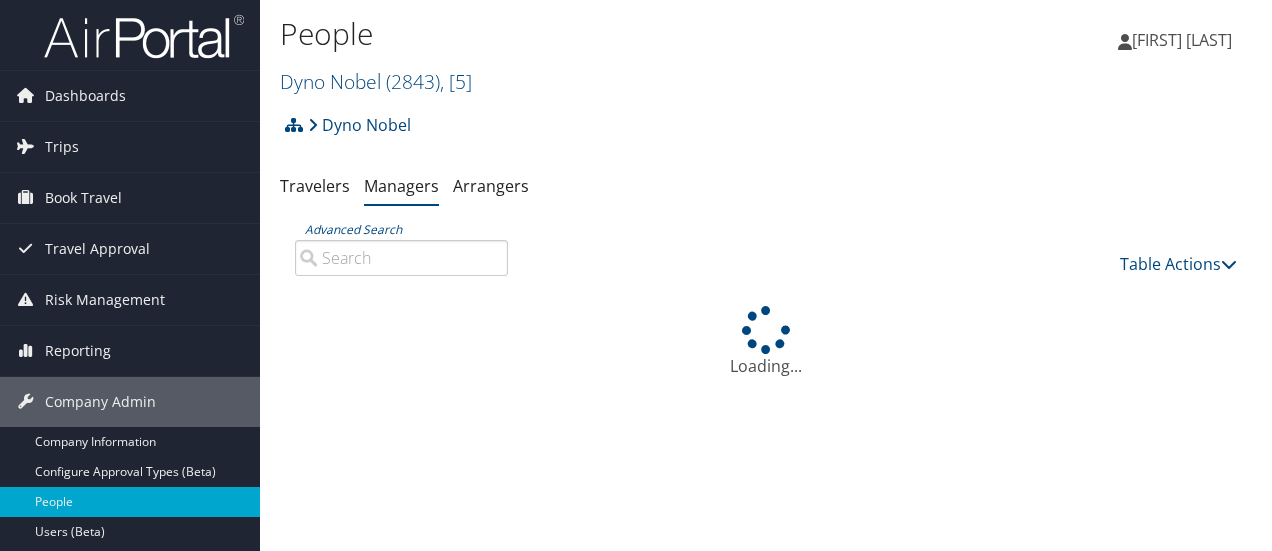 scroll, scrollTop: 0, scrollLeft: 0, axis: both 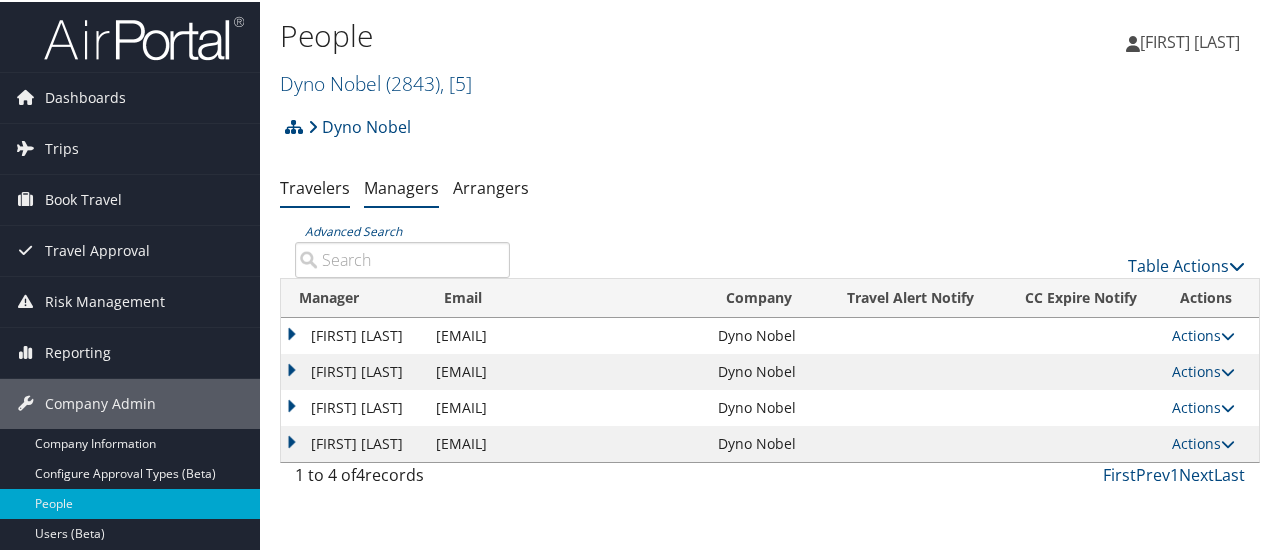 click on "Travelers" at bounding box center (315, 186) 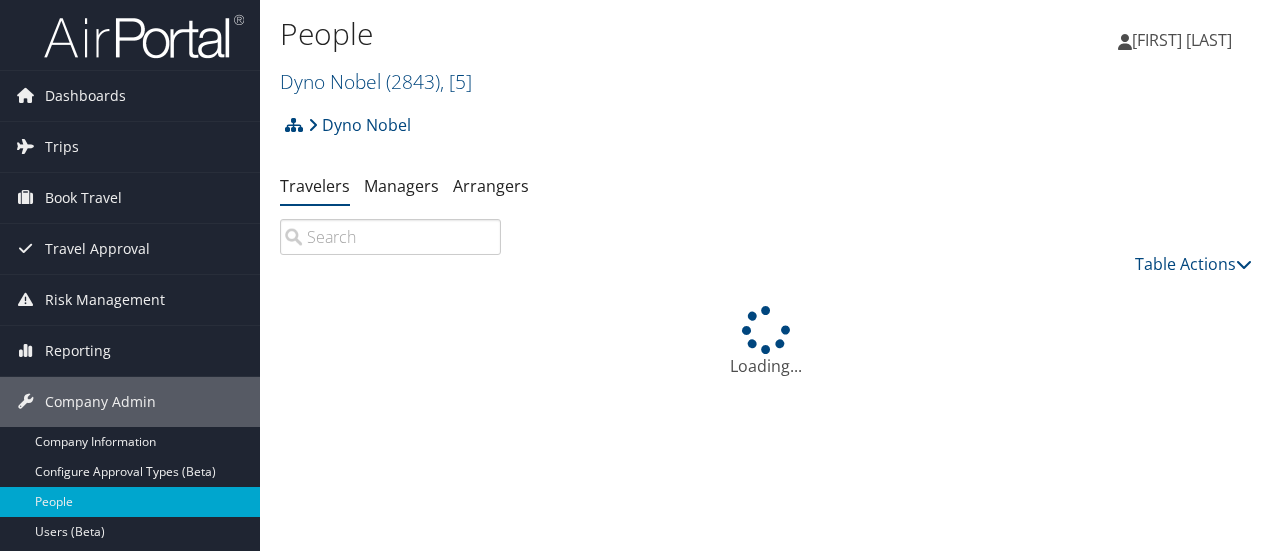 scroll, scrollTop: 0, scrollLeft: 0, axis: both 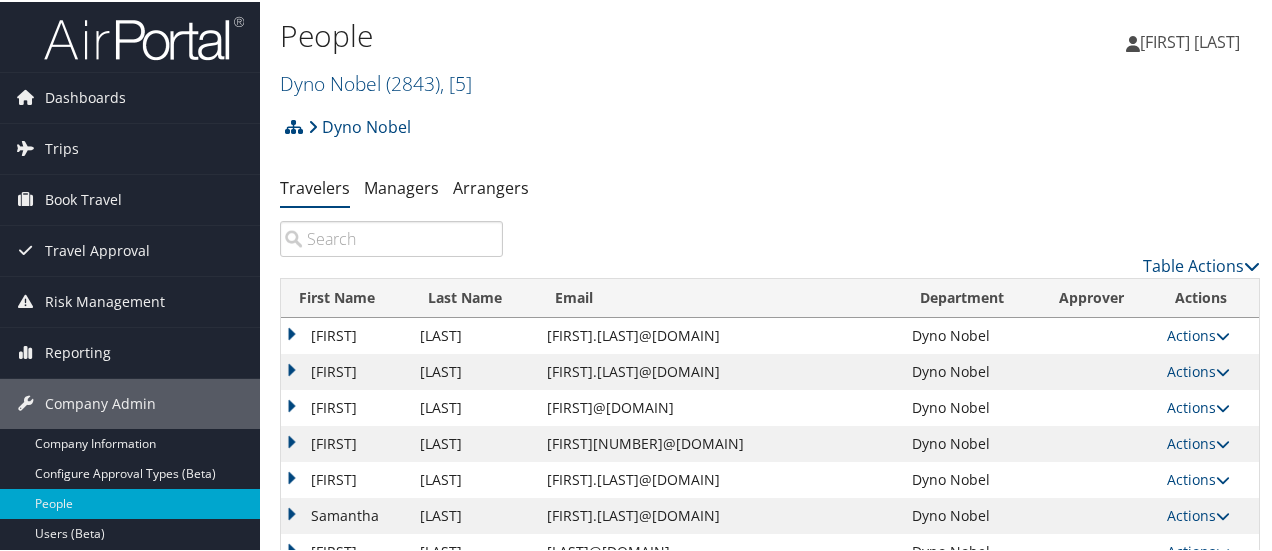click at bounding box center [391, 237] 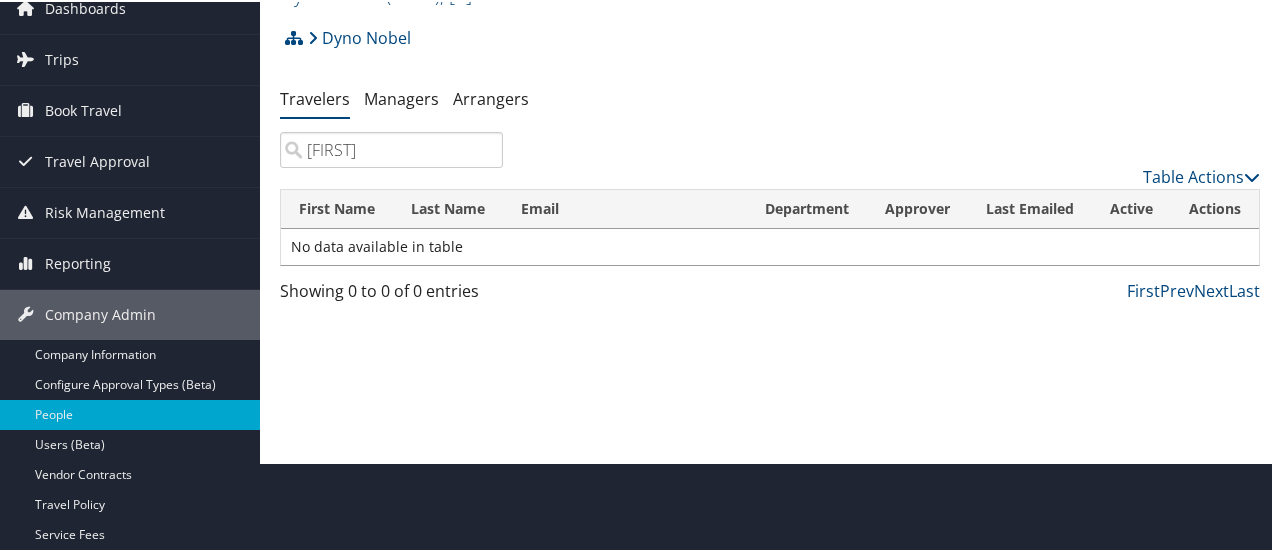 scroll, scrollTop: 200, scrollLeft: 0, axis: vertical 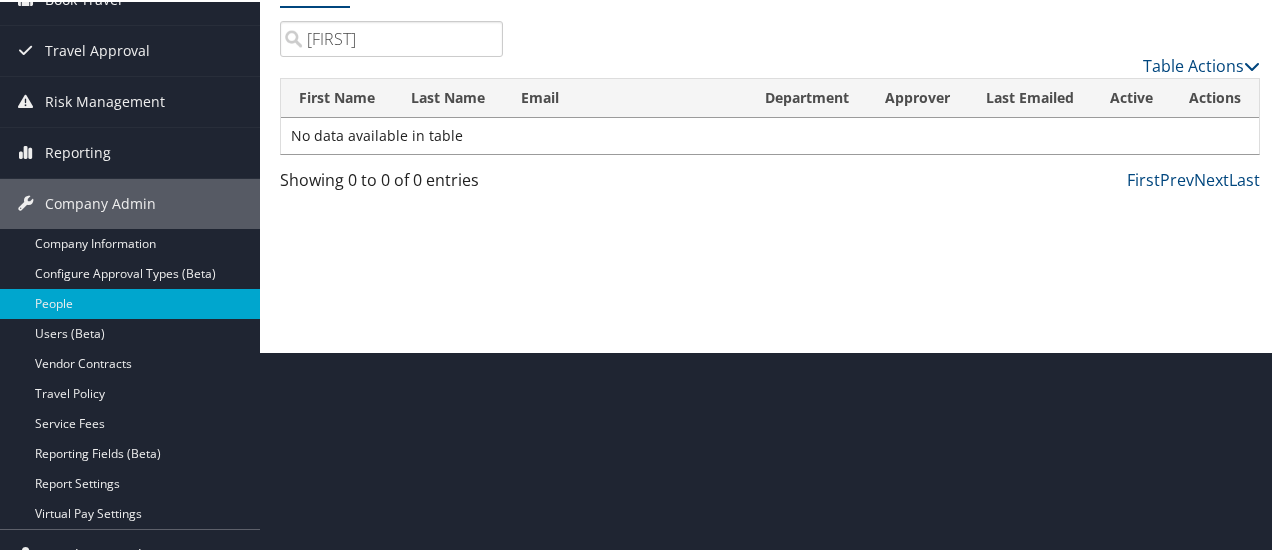 type on "[FIRST]" 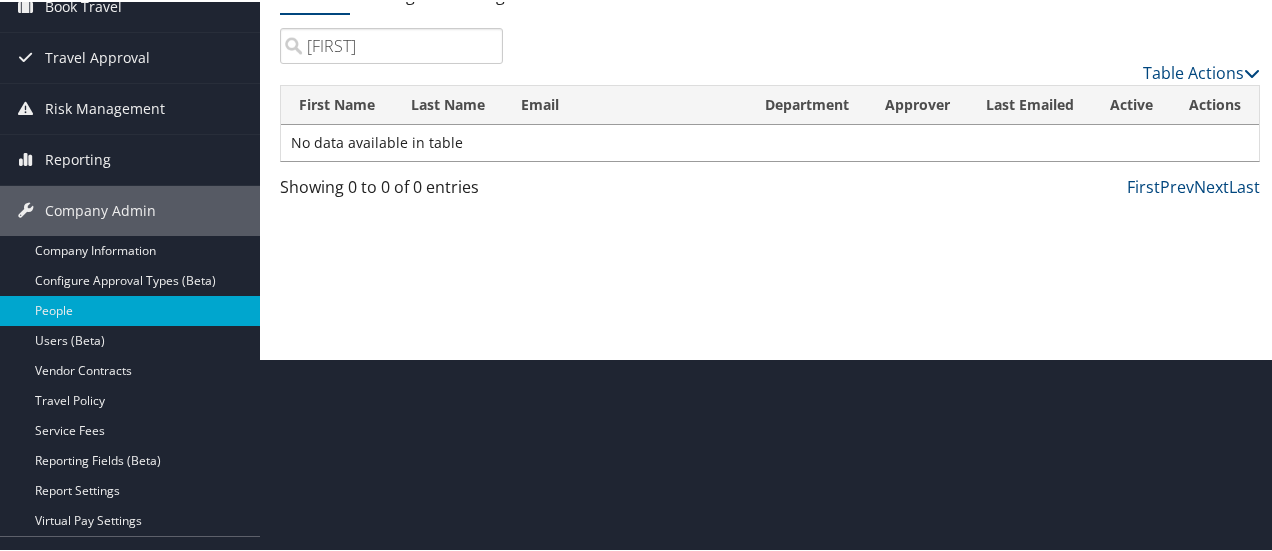 scroll, scrollTop: 200, scrollLeft: 0, axis: vertical 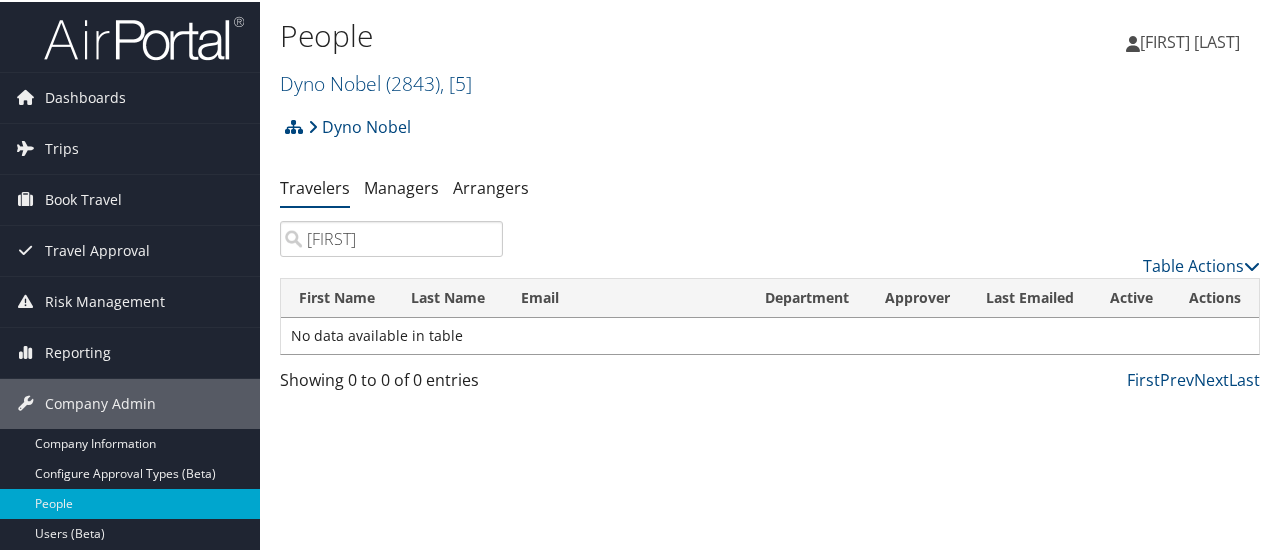 click on "[FIRST] [LAST]" at bounding box center [1193, 40] 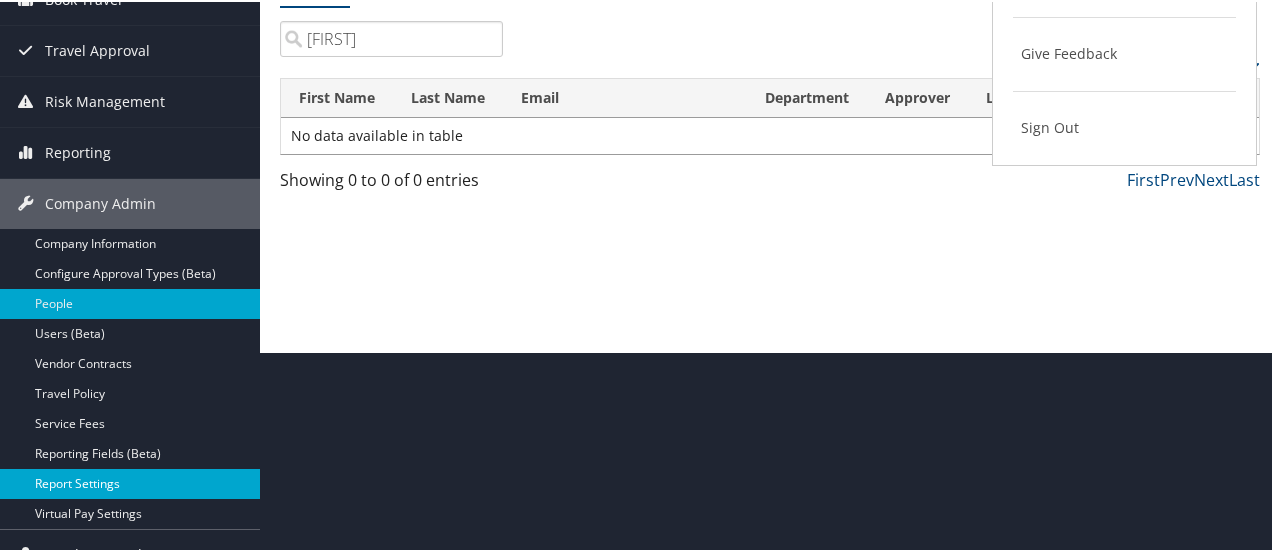 scroll, scrollTop: 224, scrollLeft: 0, axis: vertical 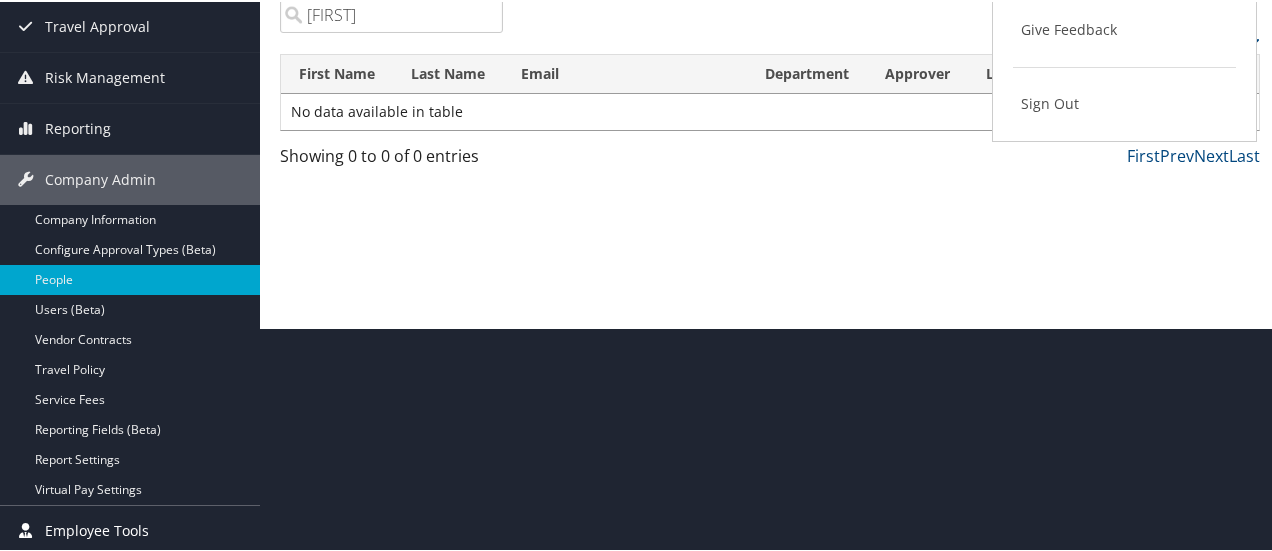 click on "Employee Tools" at bounding box center [97, 529] 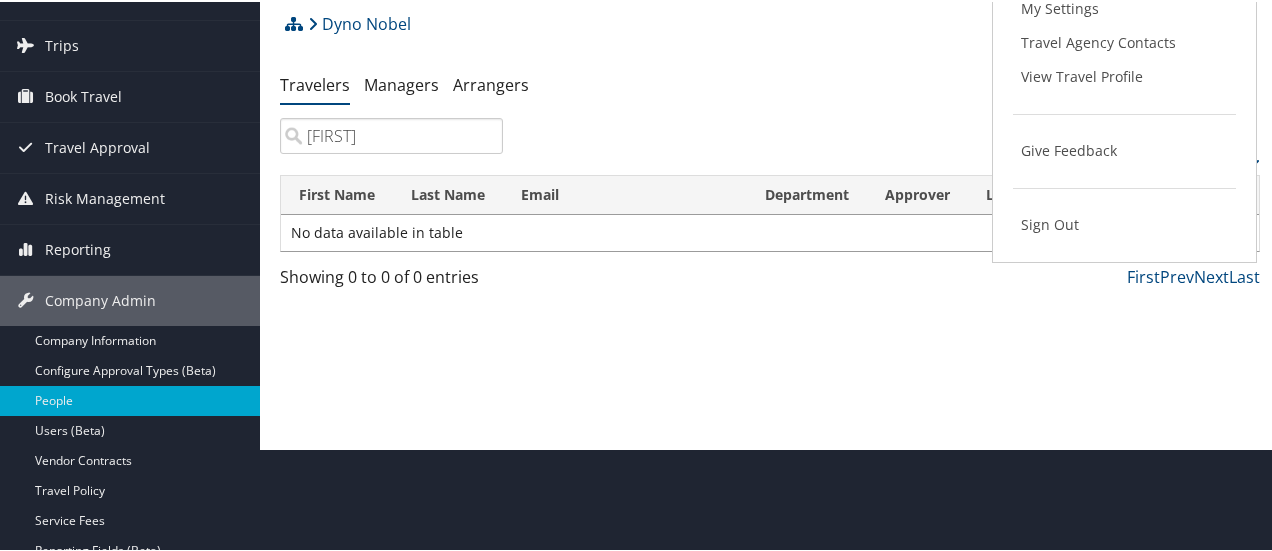 scroll, scrollTop: 0, scrollLeft: 0, axis: both 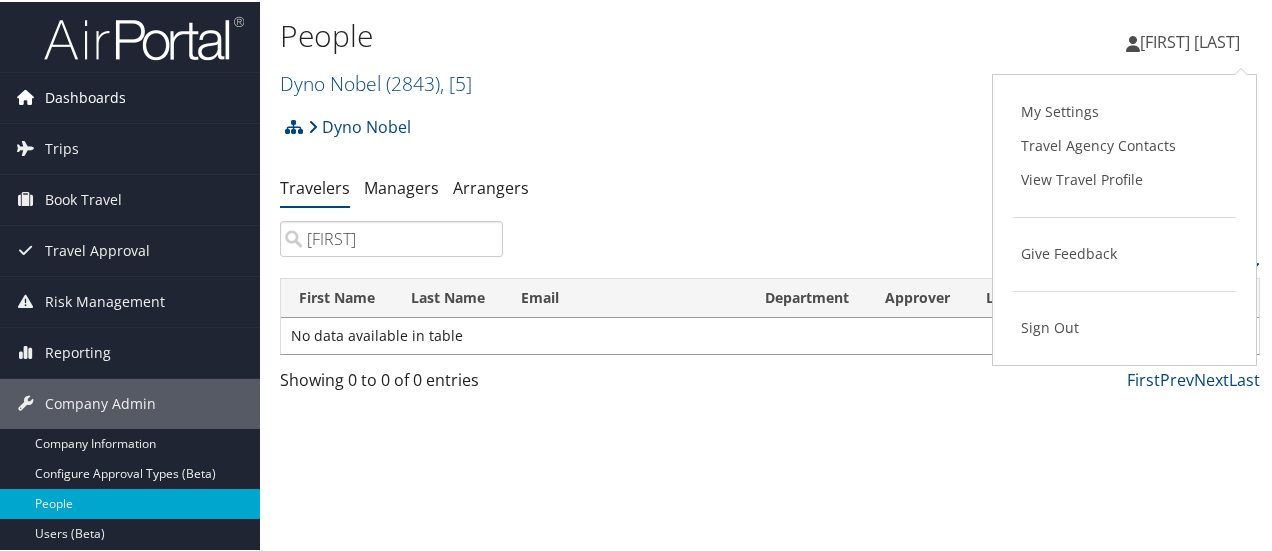 click on "Dashboards" at bounding box center (85, 96) 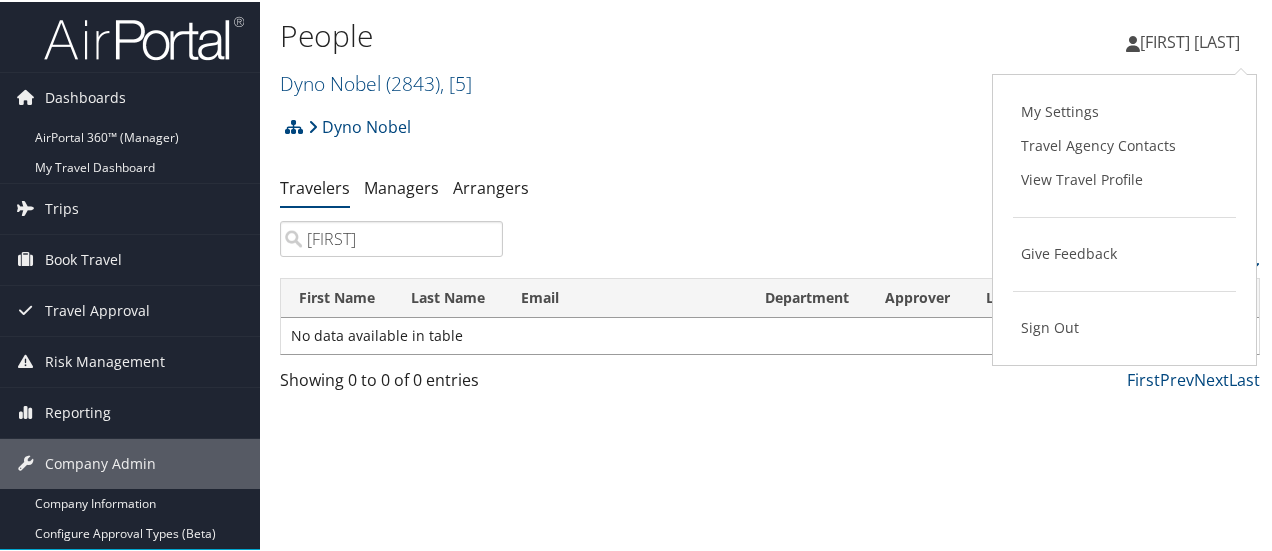 drag, startPoint x: 380, startPoint y: 244, endPoint x: 304, endPoint y: 223, distance: 78.84795 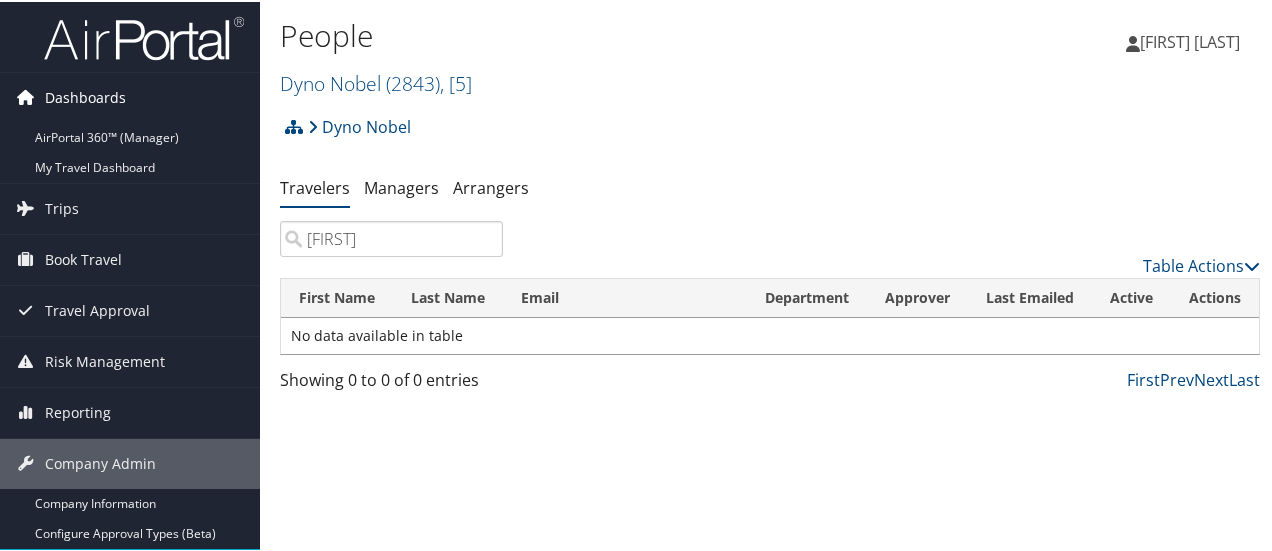 click on "Dashboards" at bounding box center (85, 96) 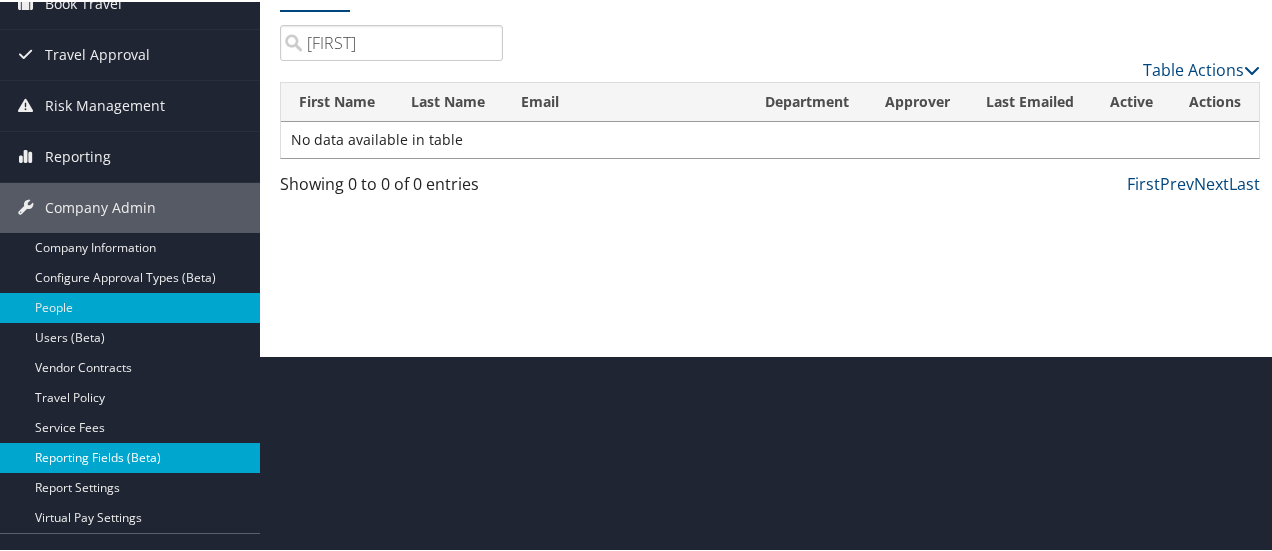 scroll, scrollTop: 200, scrollLeft: 0, axis: vertical 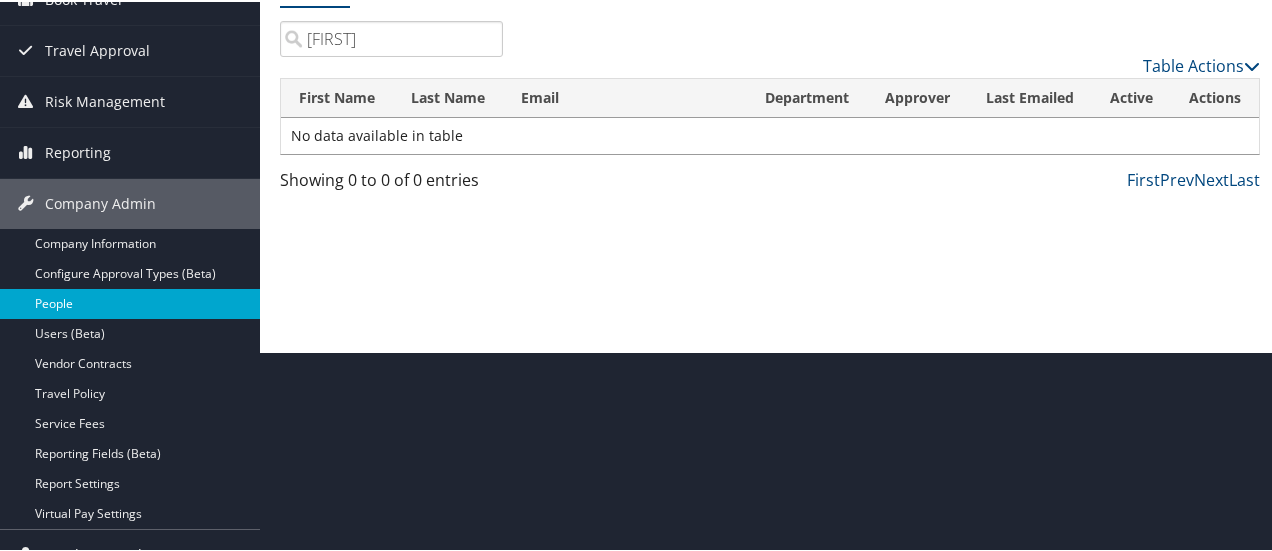 click on "People" at bounding box center [130, 302] 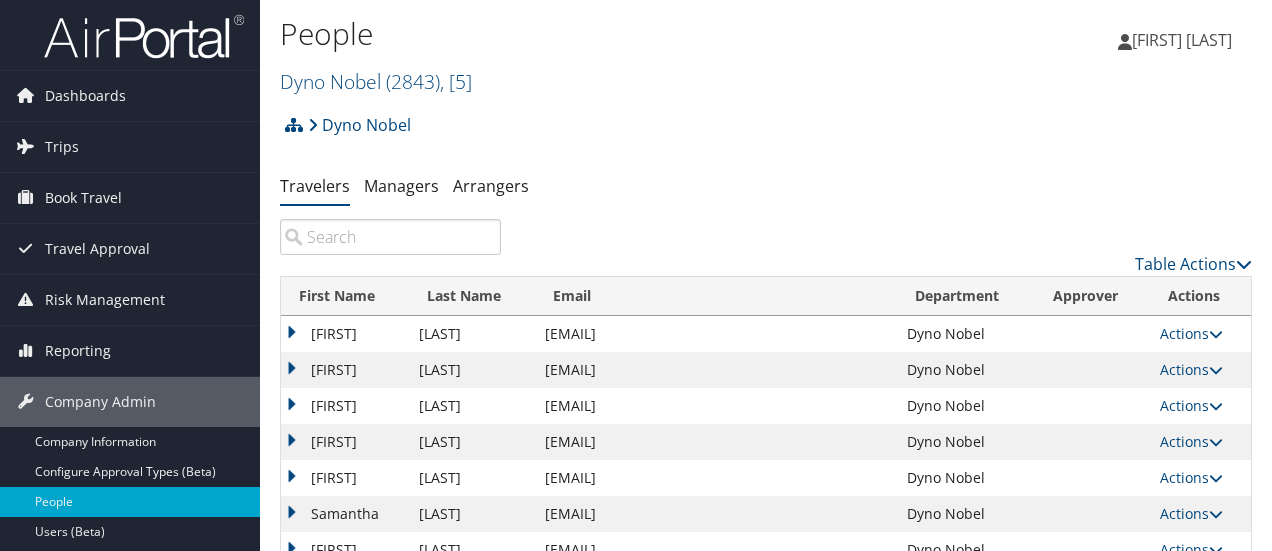 scroll, scrollTop: 0, scrollLeft: 0, axis: both 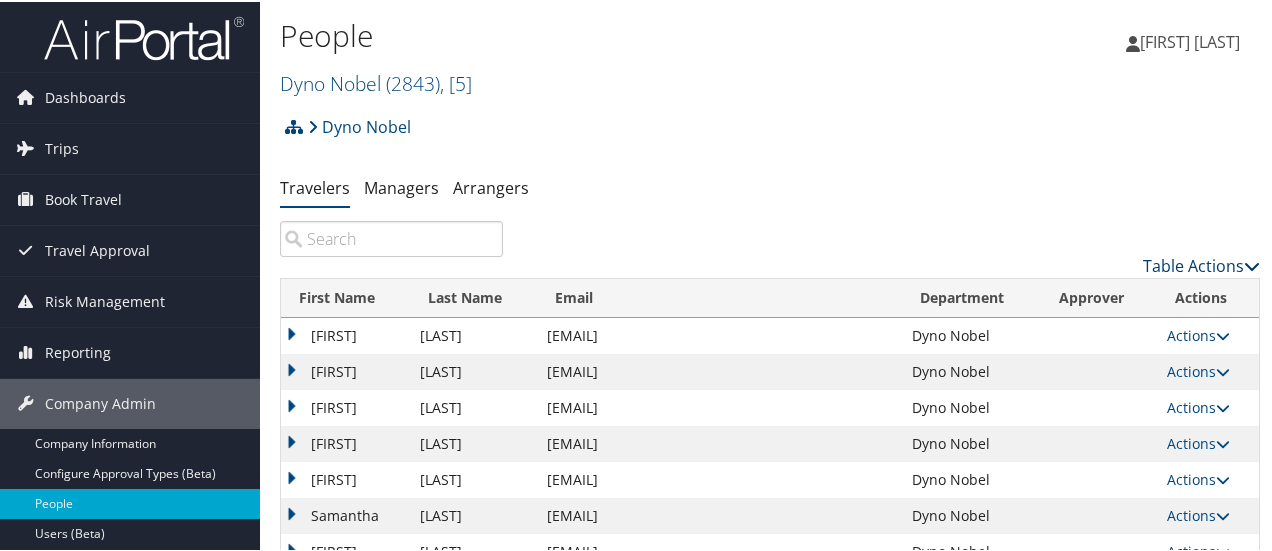 click on "Table Actions" at bounding box center [1201, 264] 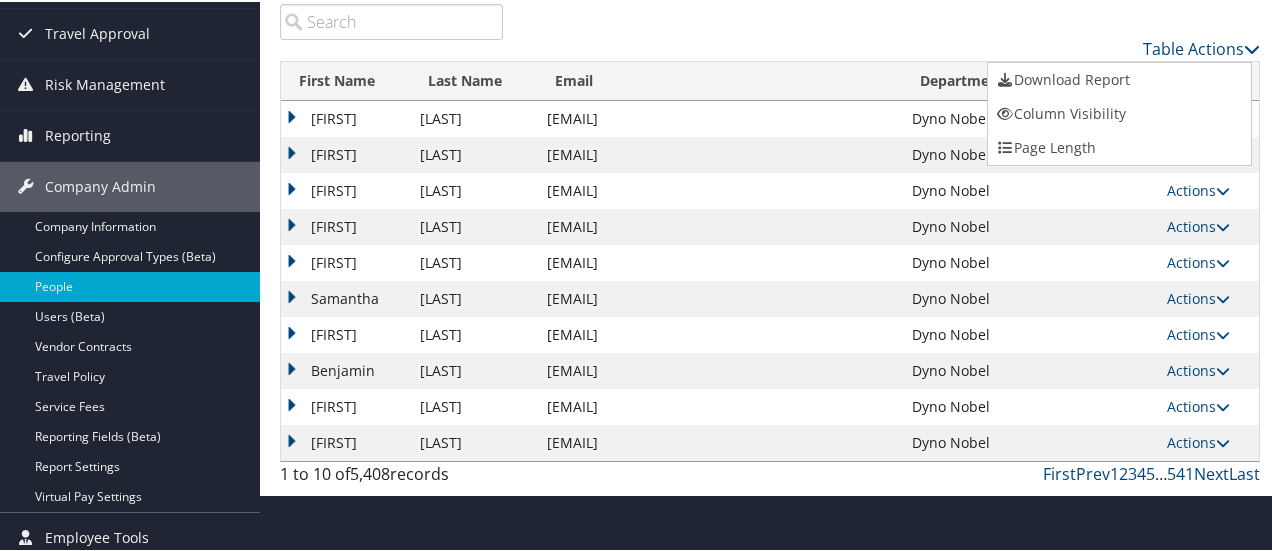 scroll, scrollTop: 224, scrollLeft: 0, axis: vertical 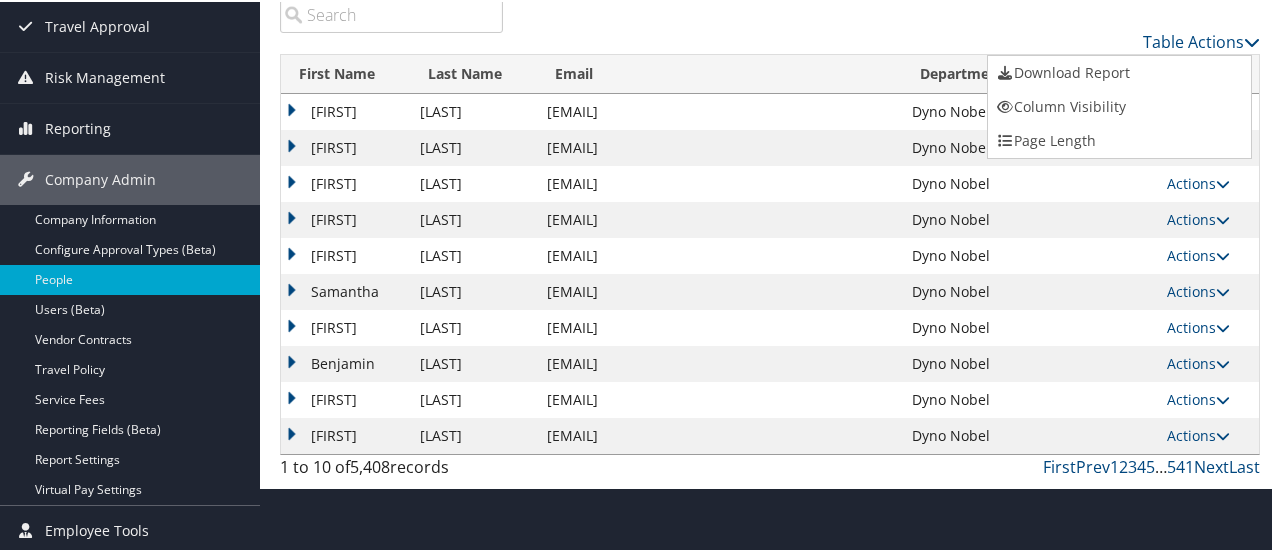click at bounding box center [640, 275] 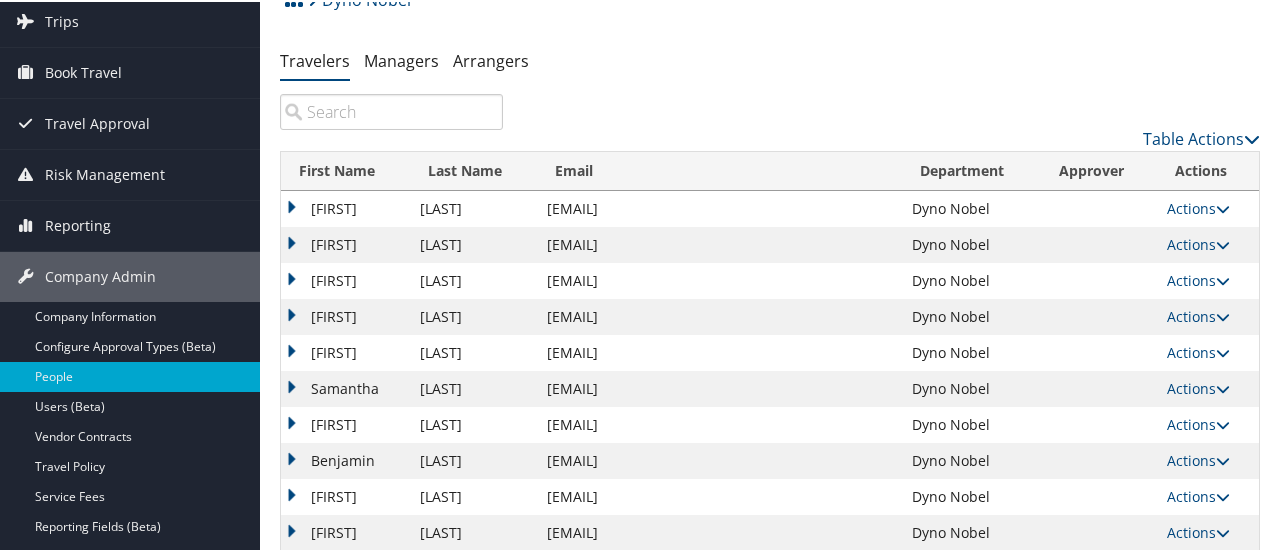 scroll, scrollTop: 24, scrollLeft: 0, axis: vertical 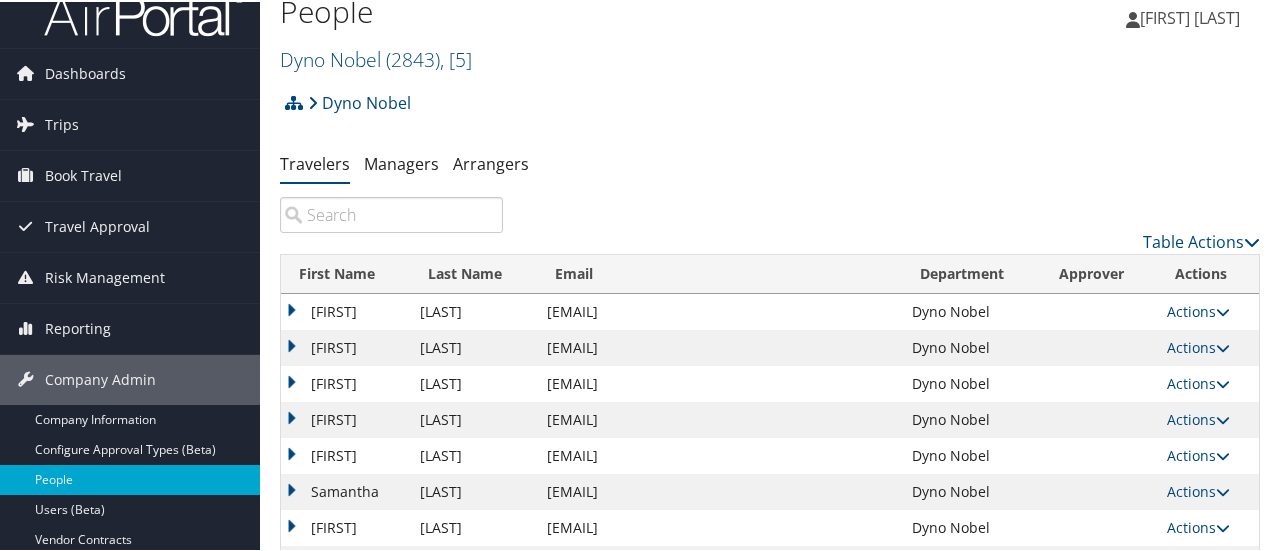 click at bounding box center [391, 213] 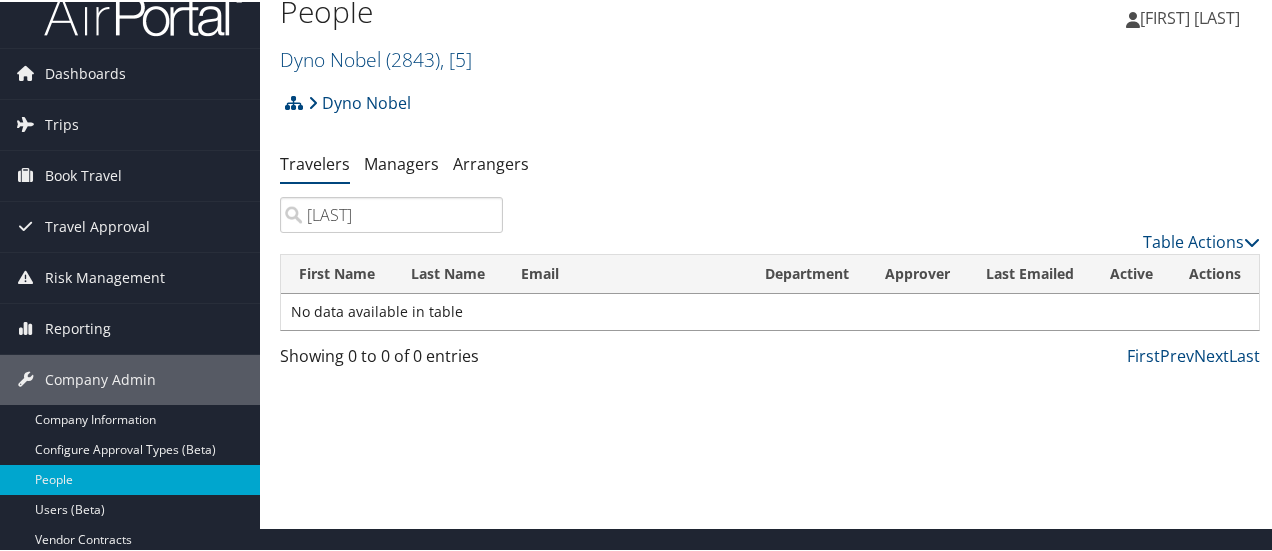 type on "[FIRST]" 